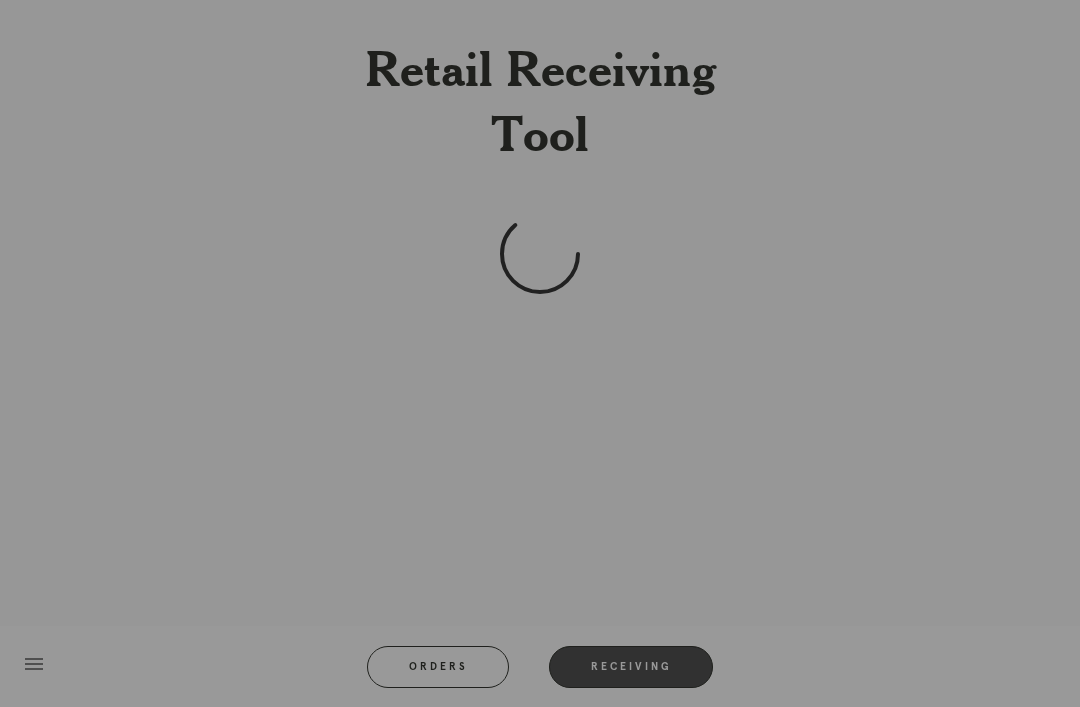 scroll, scrollTop: 64, scrollLeft: 0, axis: vertical 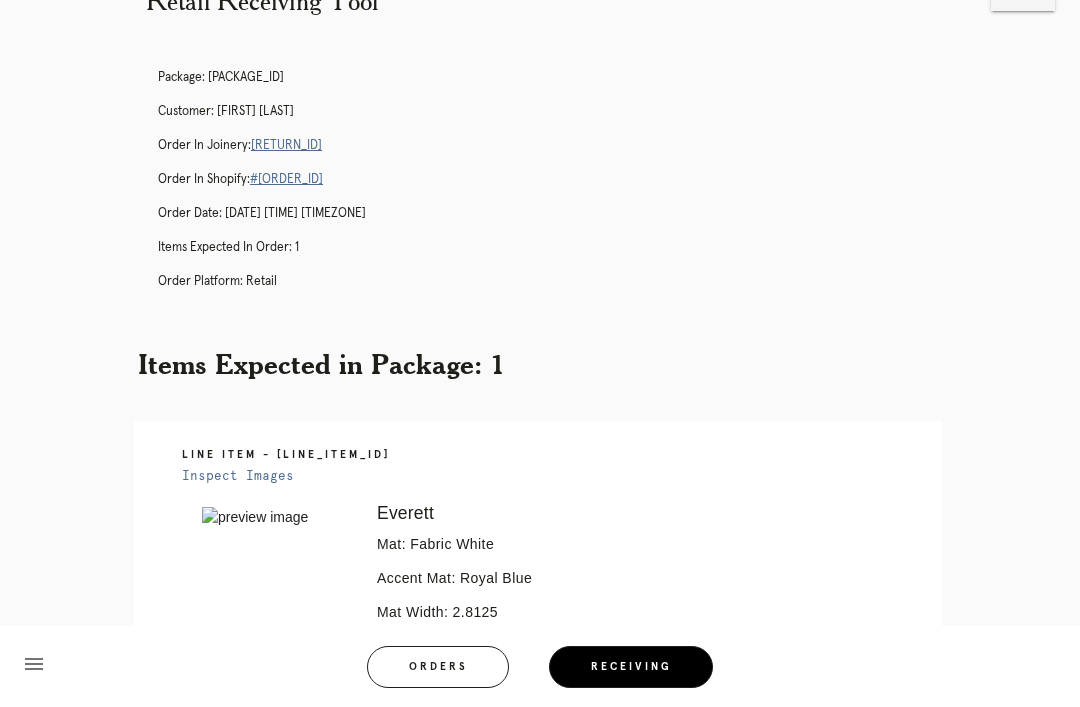 click on "Receiving" at bounding box center [631, 667] 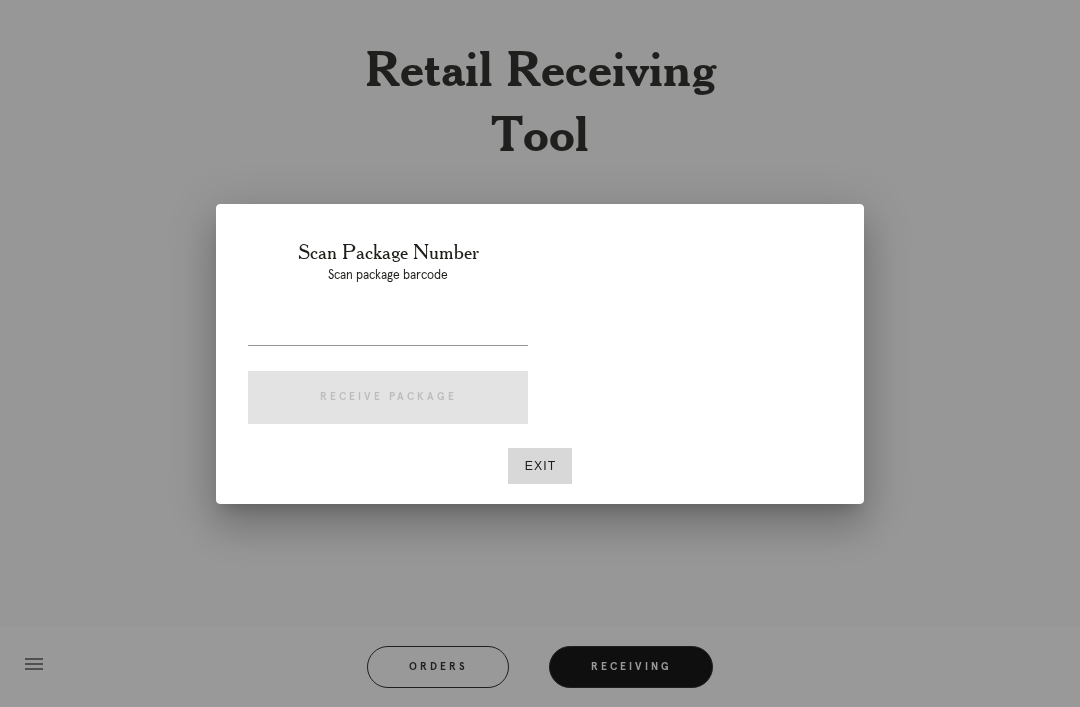 scroll, scrollTop: 0, scrollLeft: 0, axis: both 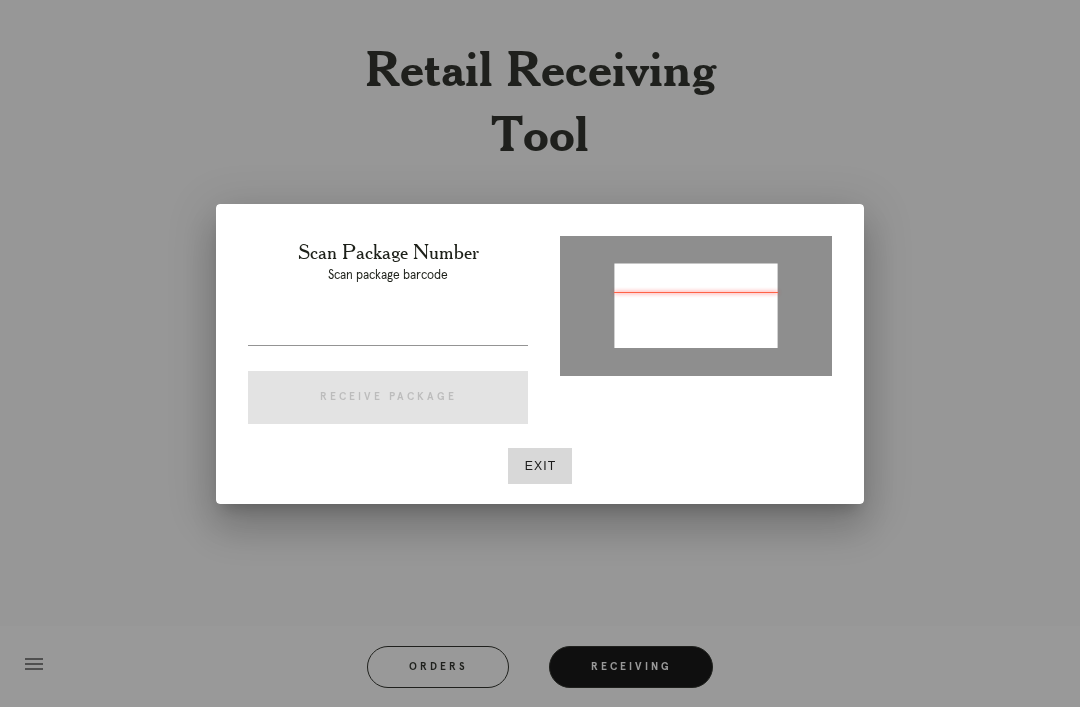 type on "P557786263514718" 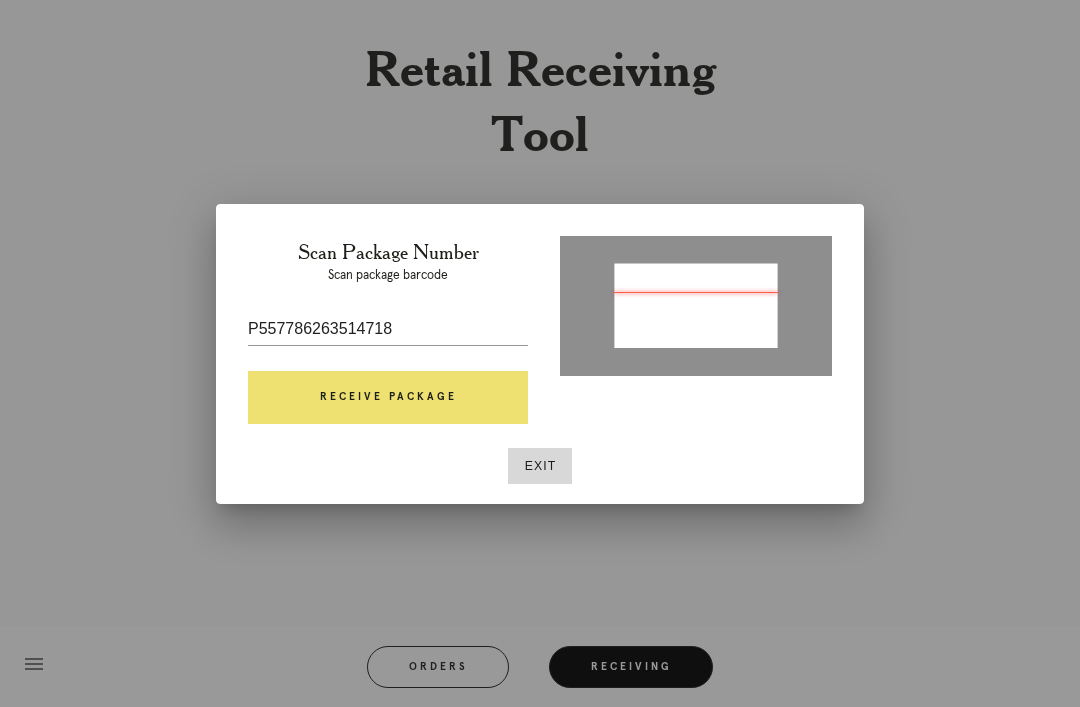click on "Receive Package" at bounding box center (388, 398) 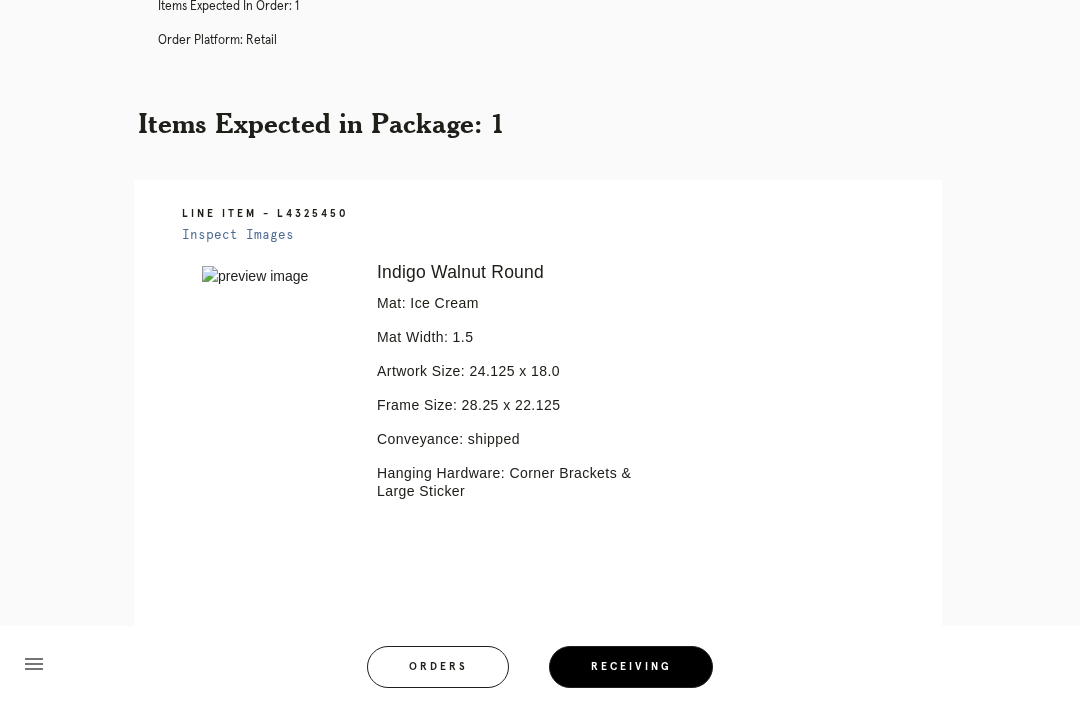 scroll, scrollTop: 308, scrollLeft: 0, axis: vertical 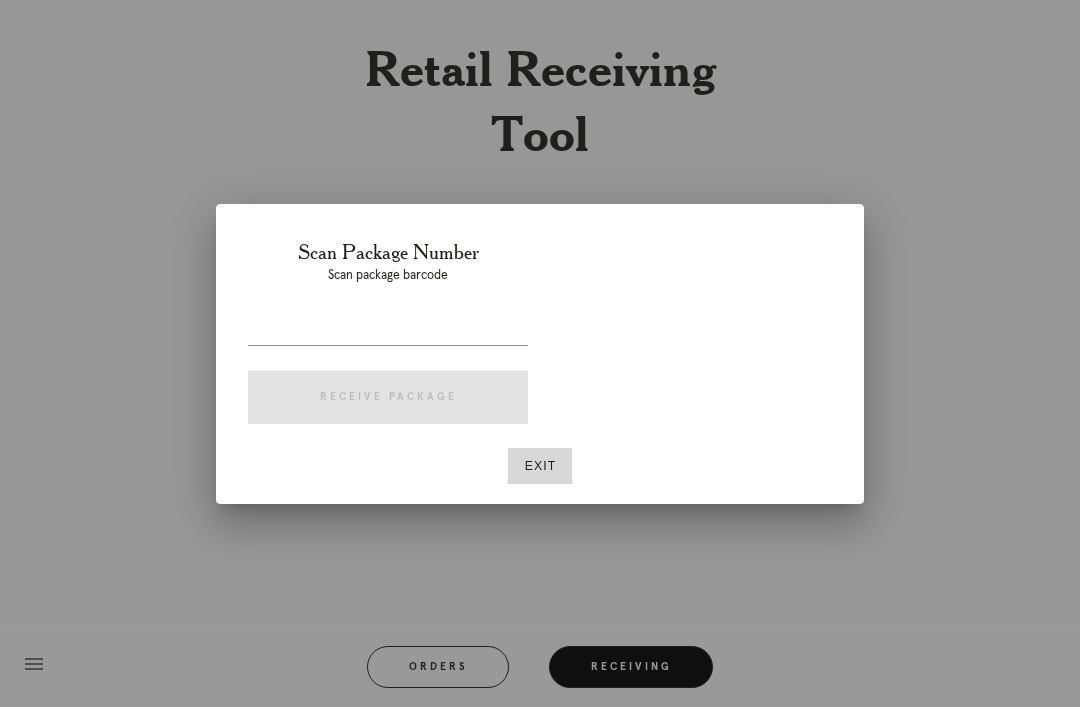 click at bounding box center (388, 329) 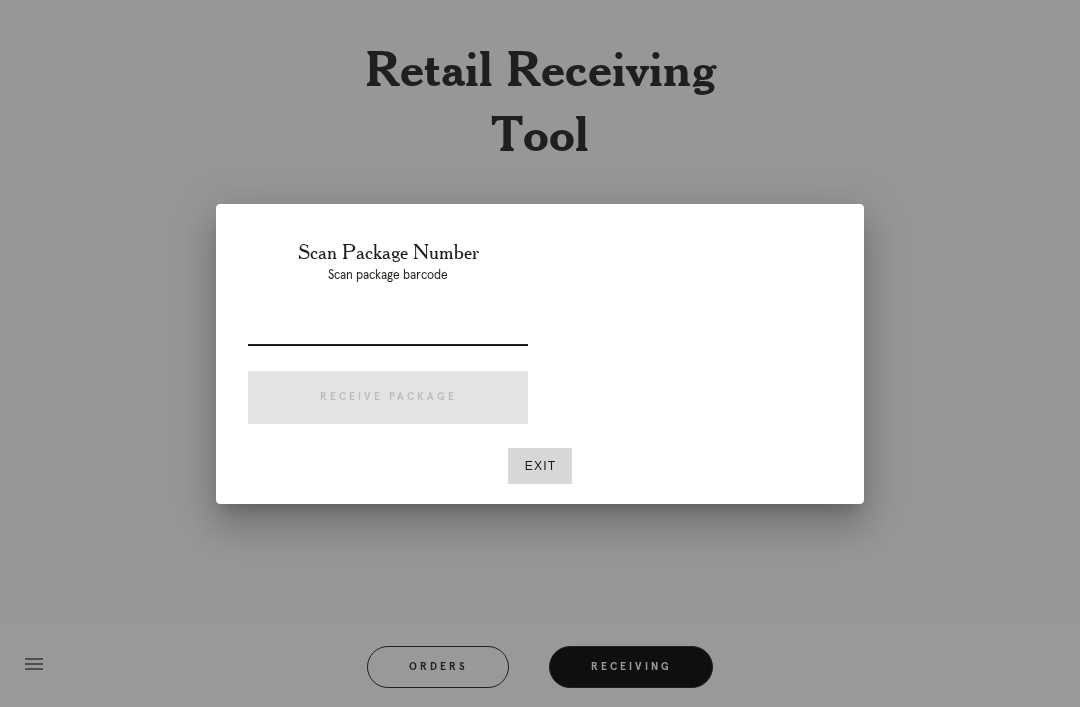 click on "Scan Package Number   Scan package barcode     Receive Package
Exit" at bounding box center [540, 354] 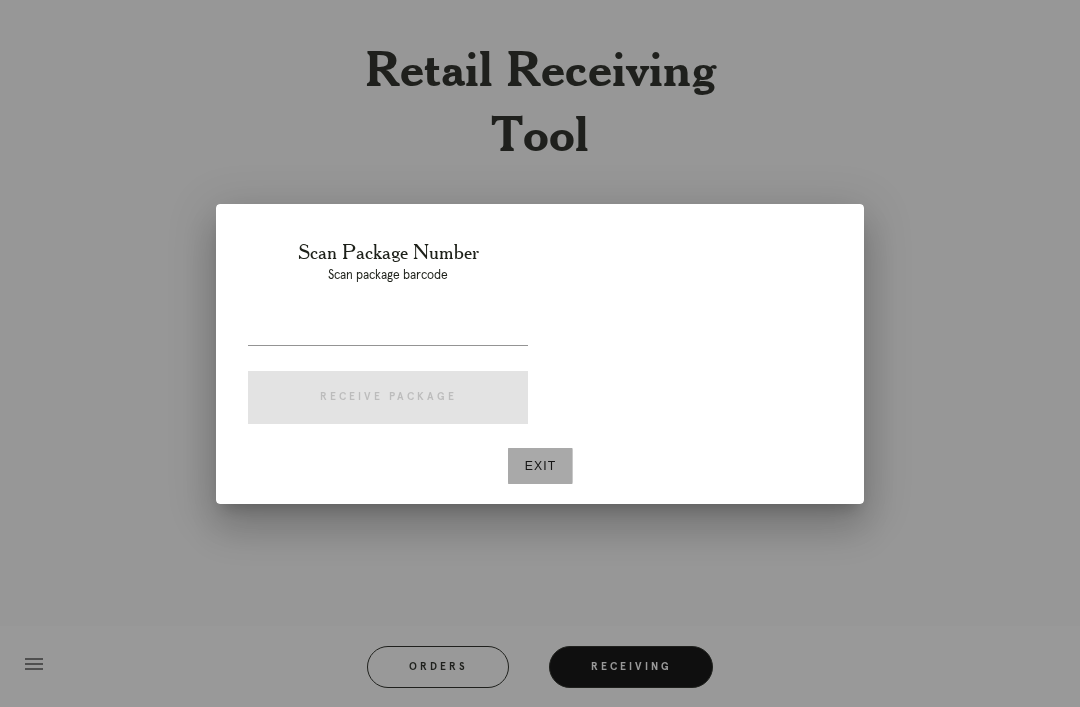 click on "Exit" at bounding box center (540, 466) 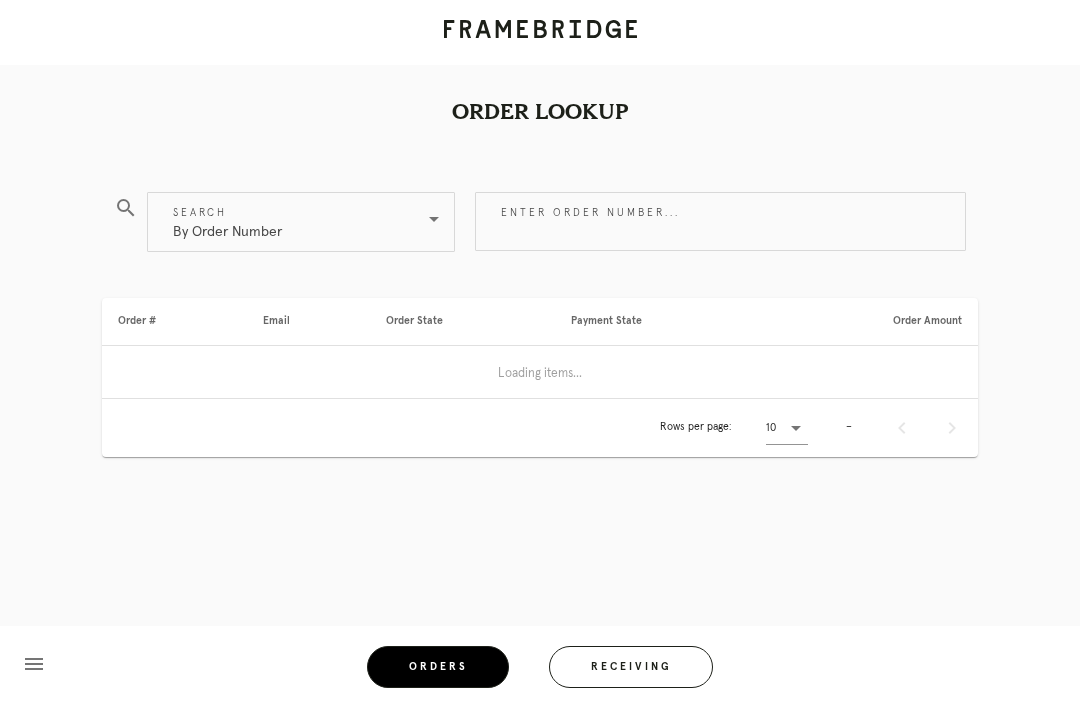 click on "Receiving" at bounding box center [631, 667] 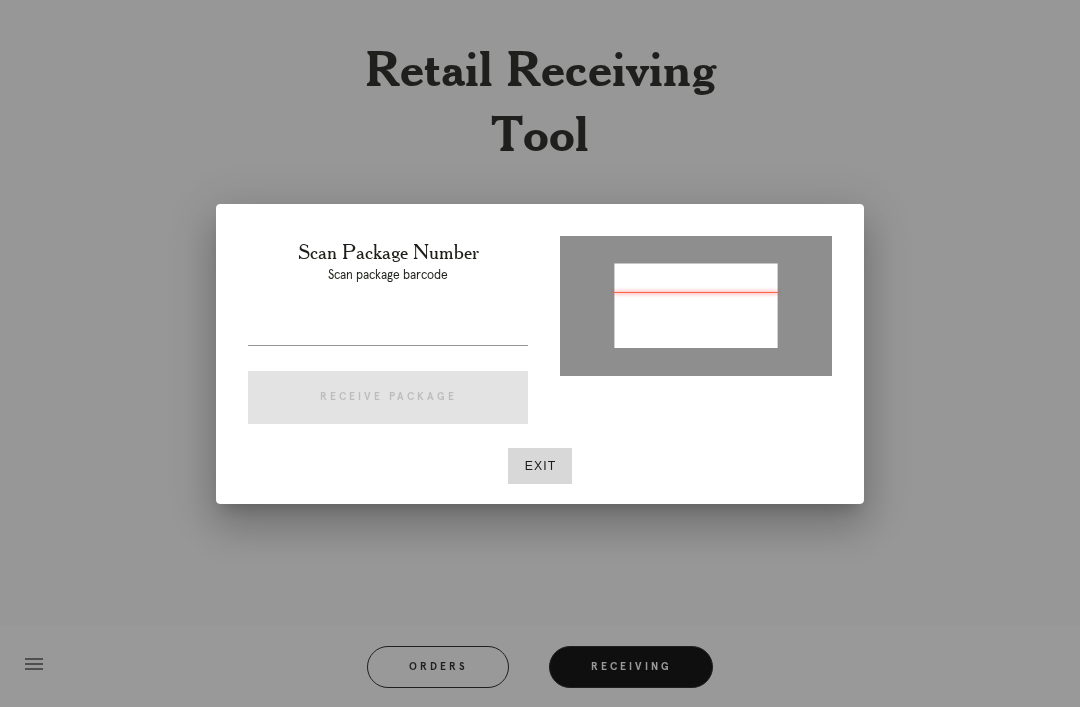 type on "P557786263514718" 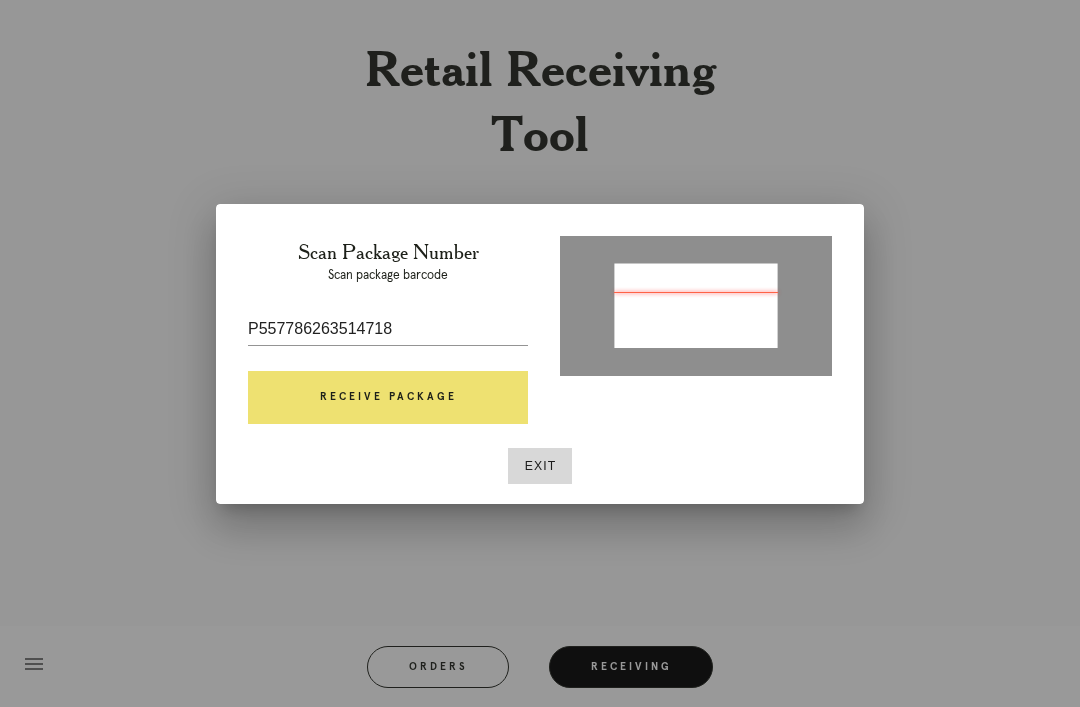 click on "Receive Package" at bounding box center [388, 398] 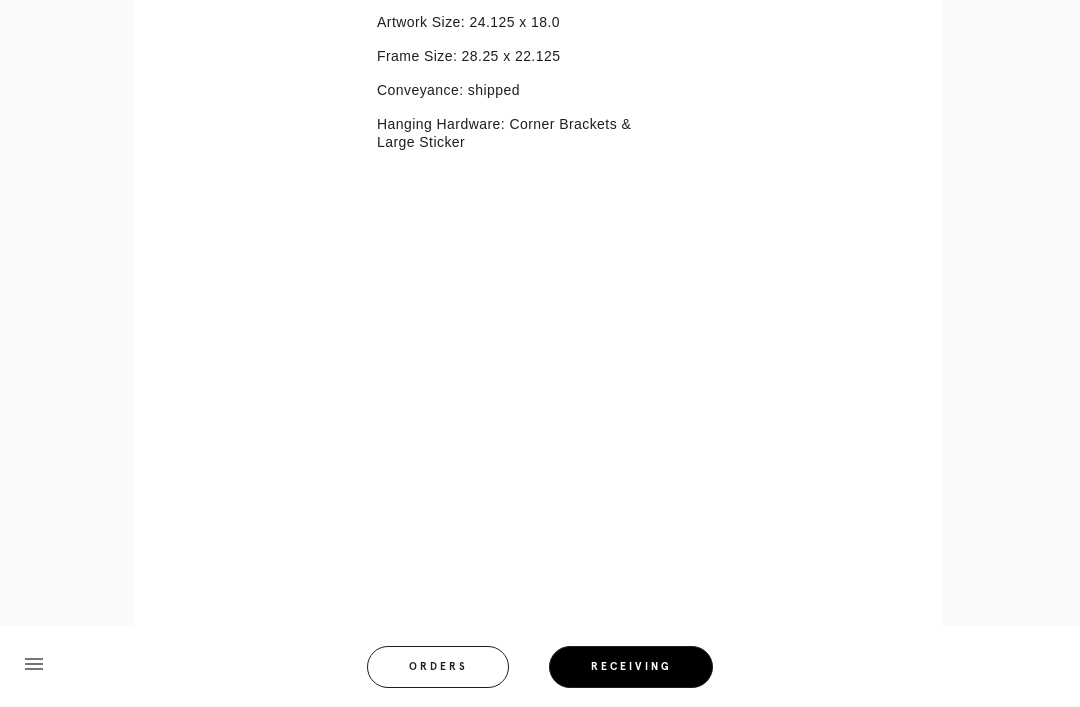 scroll, scrollTop: 775, scrollLeft: 0, axis: vertical 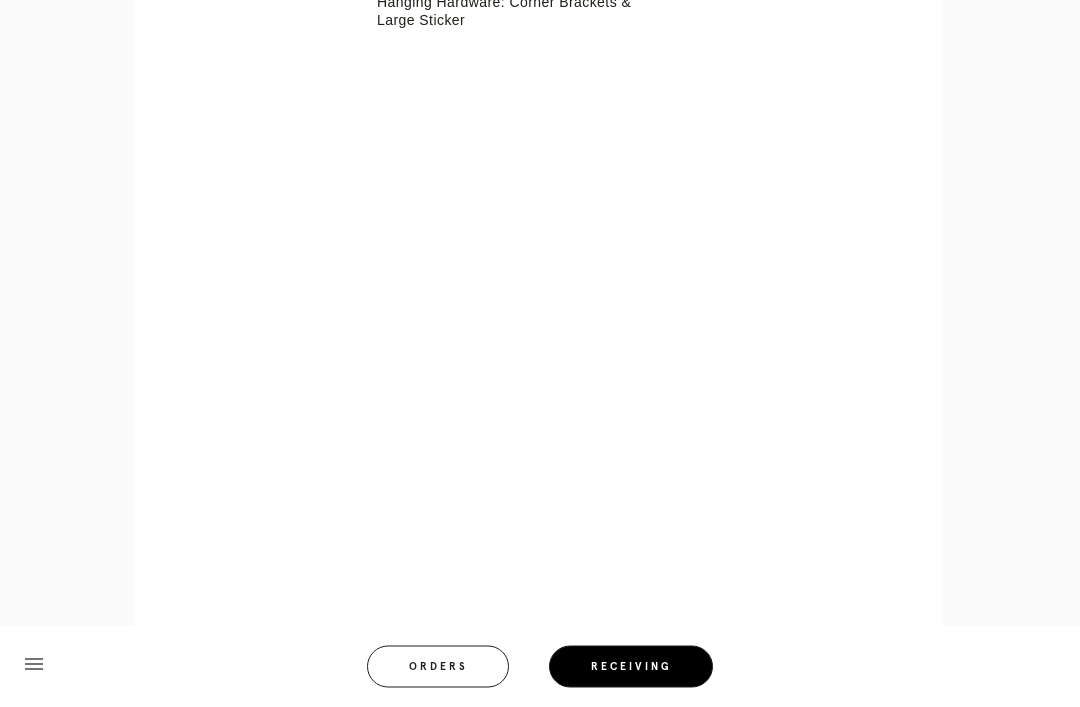 click on "Retail Receiving Tool   close   Package: P557786263514718   Customer: Keely Mcmanamon
Order in Joinery:
R225009466
Order in Shopify:
#M761745301
Order Date:
08/03/2025 12:40 PM EDT
Items Expected in Order: 1   Order Platform: retail     Items Expected in Package:  1
Line Item - L4325450
Inspect Images
Error retreiving frame spec #9811370
Indigo Walnut Round
Mat: Ice Cream
Mat Width: 1.5
Artwork Size:
24.125
x
18.0
Frame Size:
28.25
x
22.125
Conveyance: shipped
Hanging Hardware: Corner Brackets & Large Sticker
menu
Orders
Receiving
Logged in as:   brian.sterling@framebridge.com   Old Town
Logout" at bounding box center [540, 111] 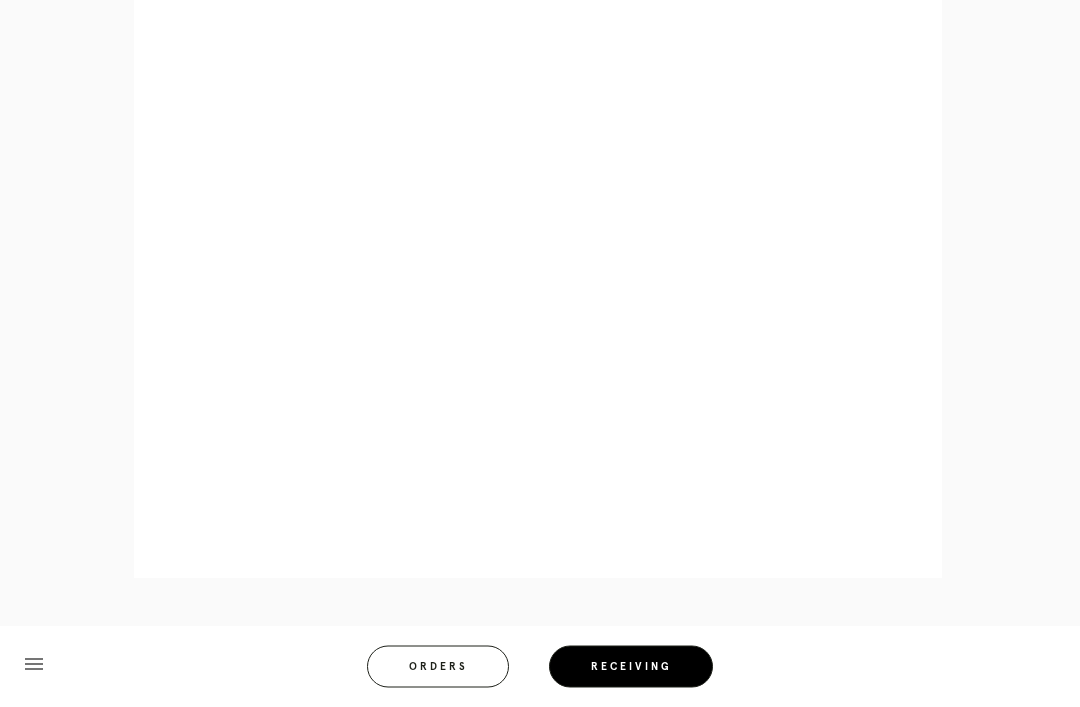 scroll, scrollTop: 858, scrollLeft: 0, axis: vertical 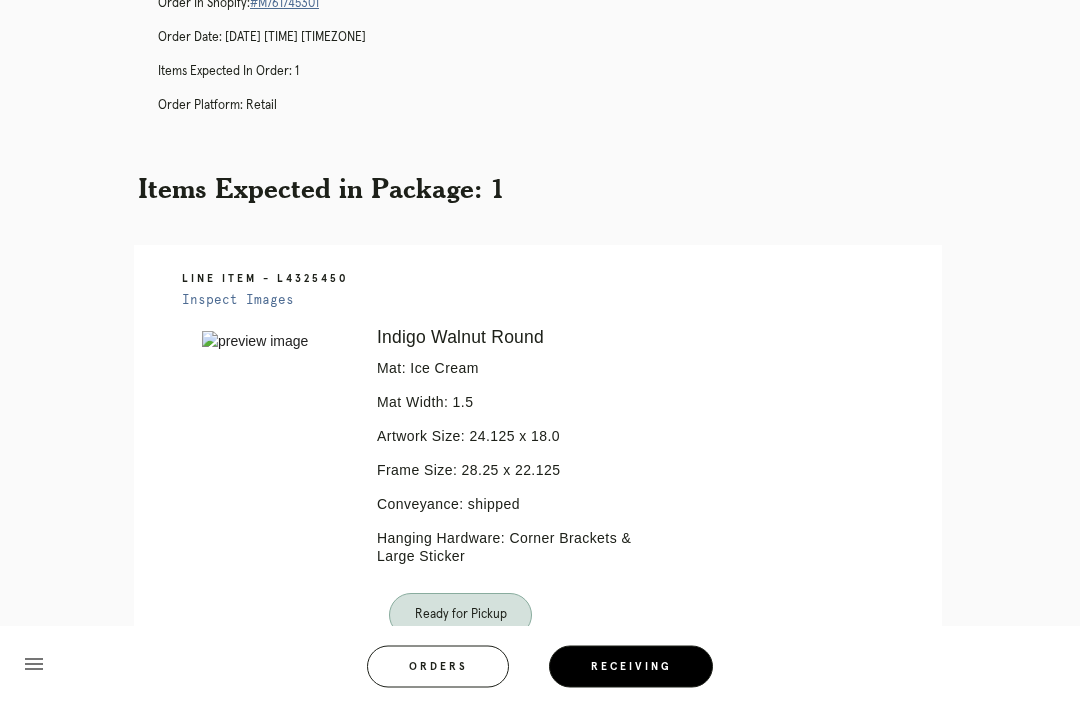 click on "Receiving" at bounding box center [631, 667] 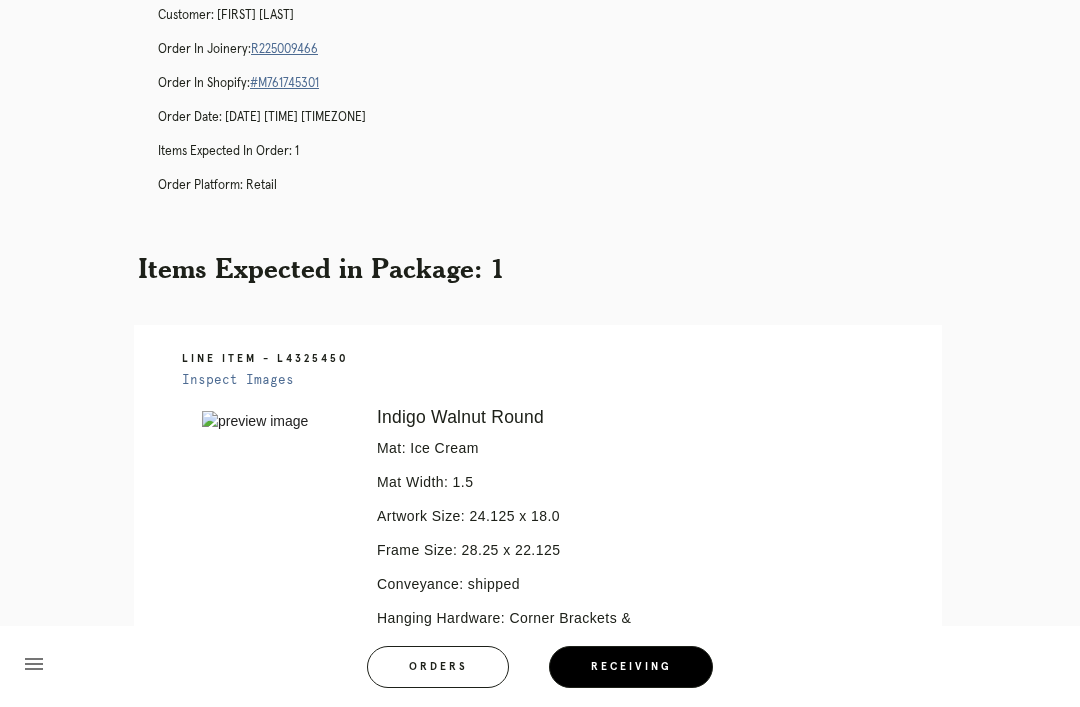 scroll, scrollTop: 0, scrollLeft: 0, axis: both 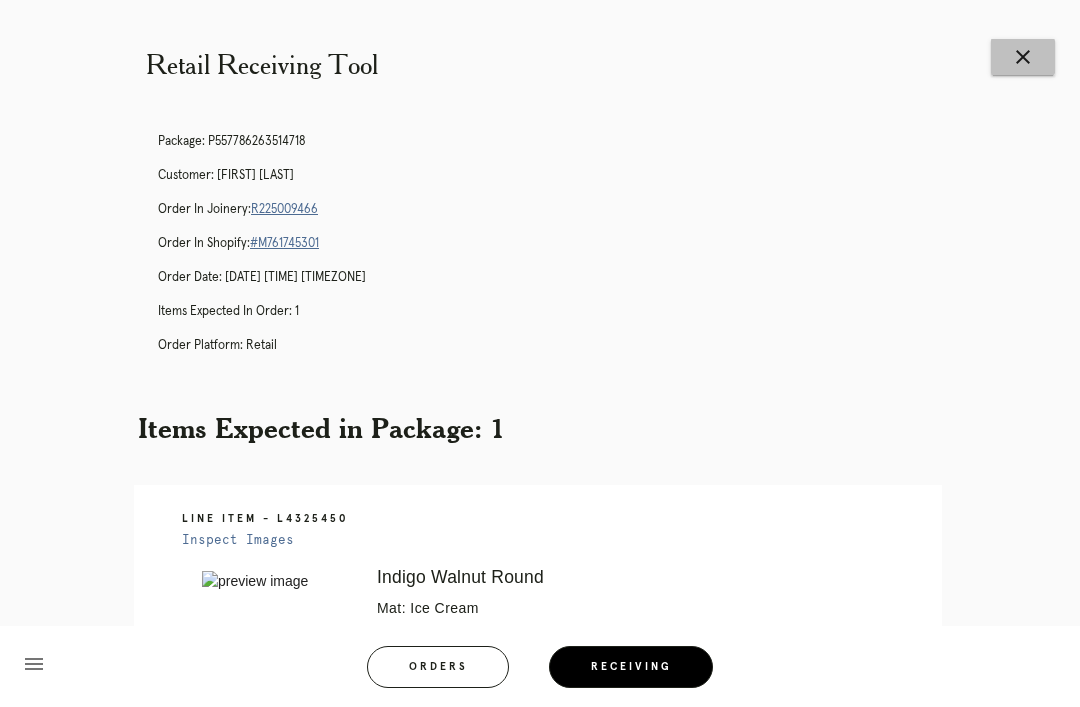 click on "close" at bounding box center [1023, 57] 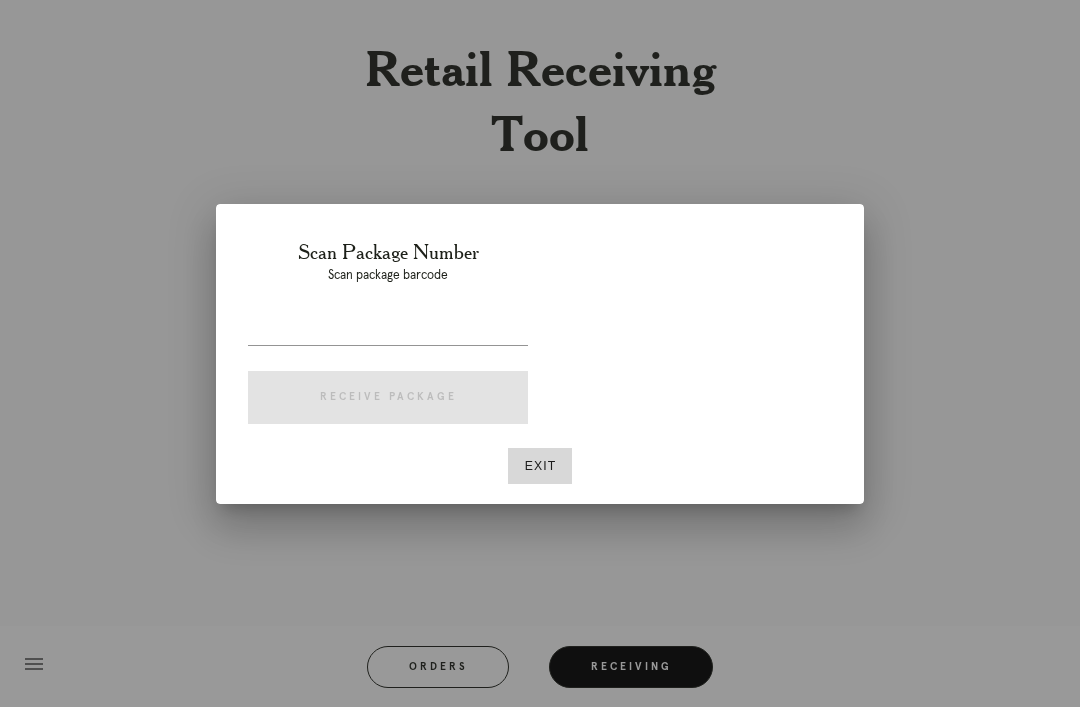 scroll, scrollTop: 0, scrollLeft: 0, axis: both 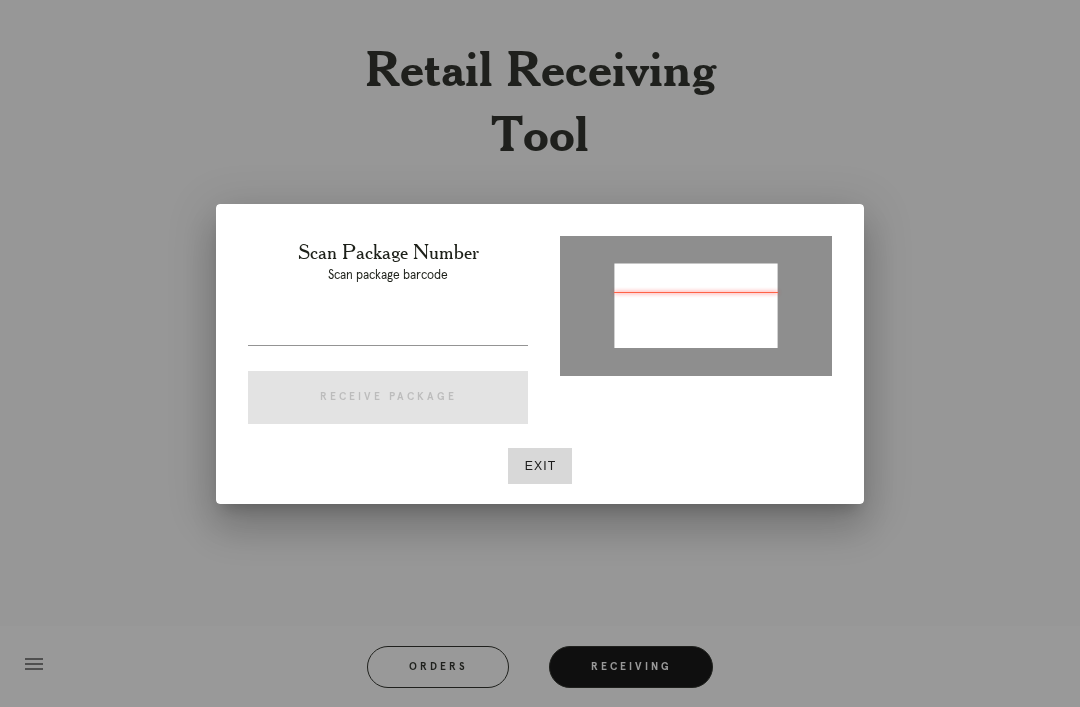 click at bounding box center (696, 304) 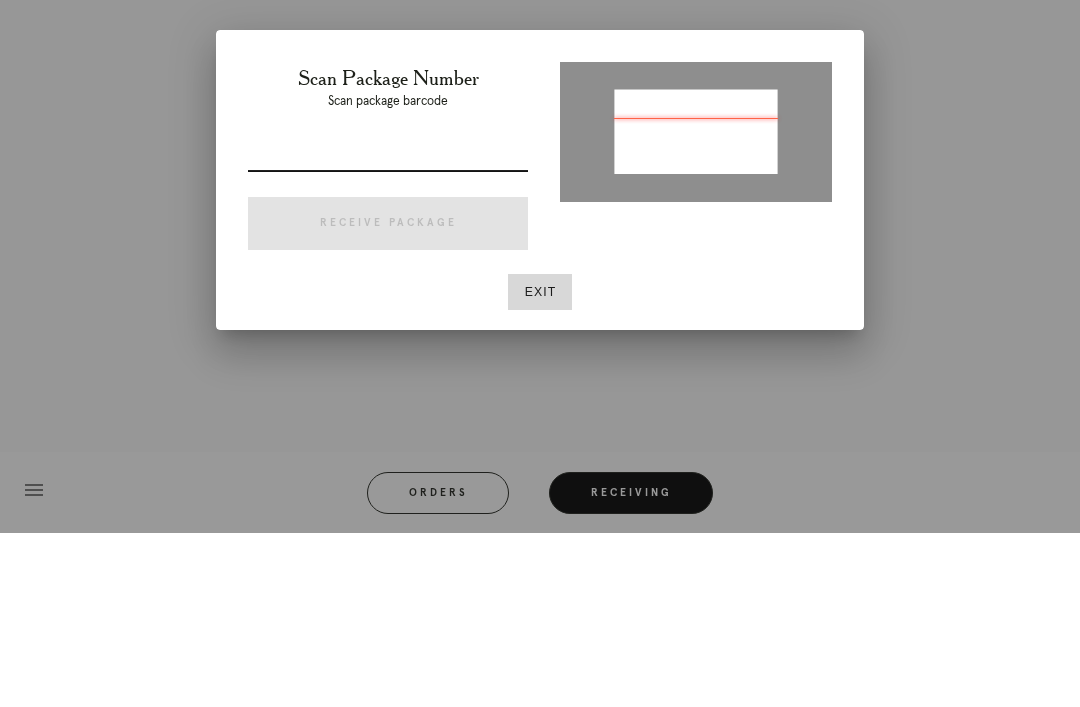 click at bounding box center [696, 304] 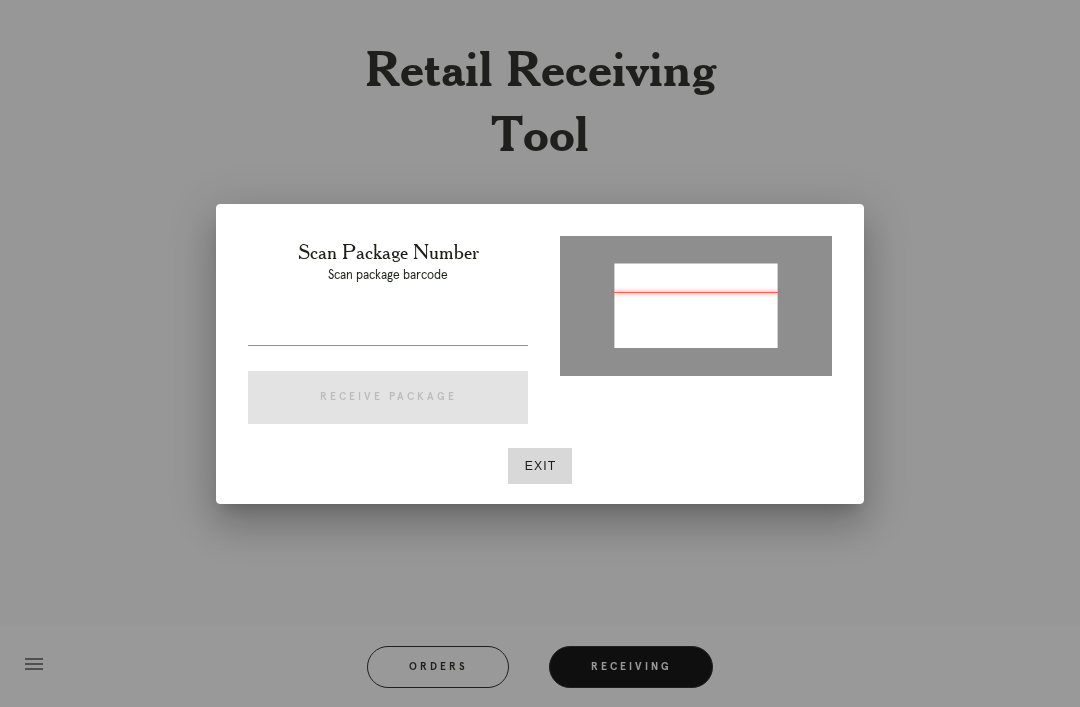 click on "Exit" at bounding box center (540, 466) 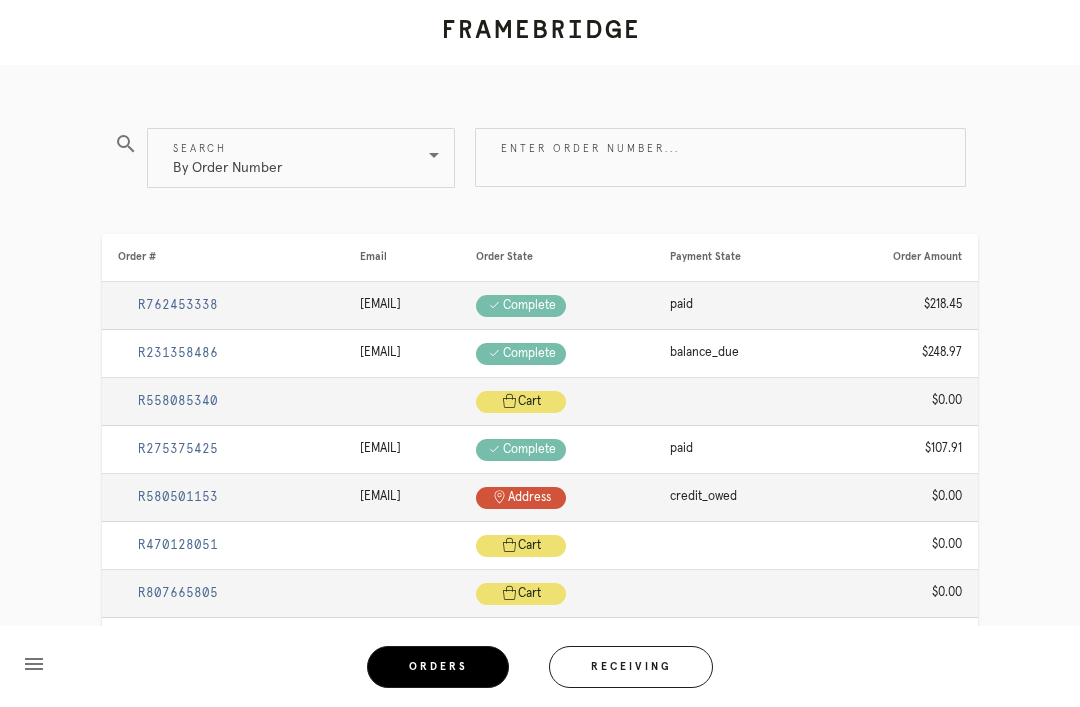 click on "Receiving" at bounding box center (631, 667) 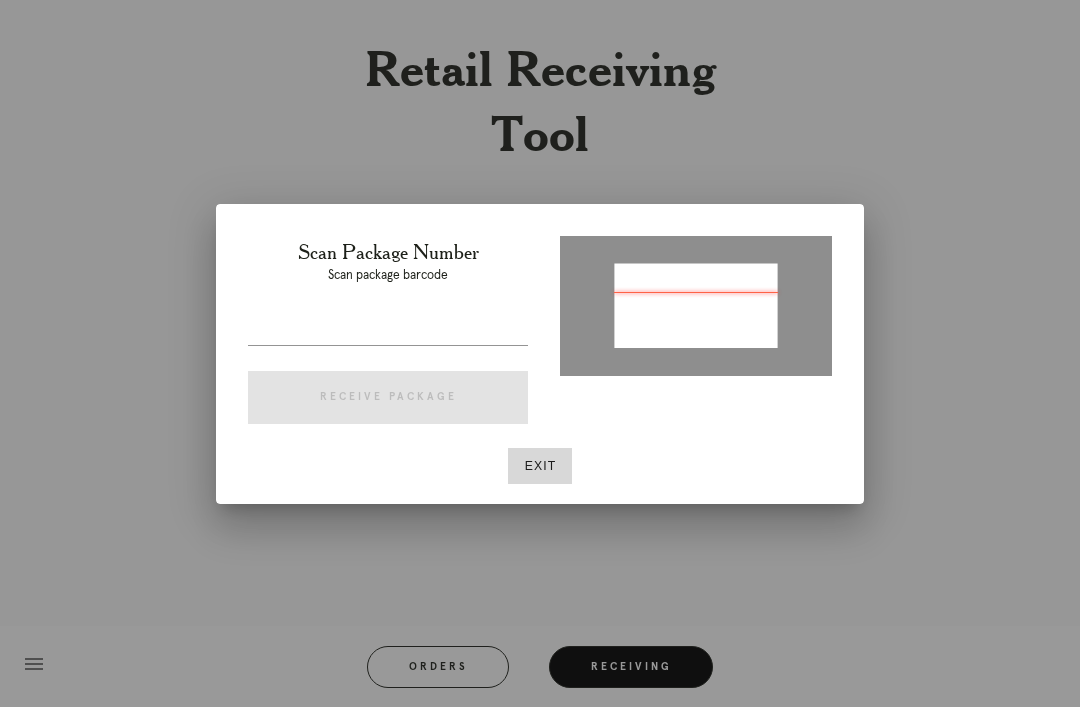 click at bounding box center (696, 304) 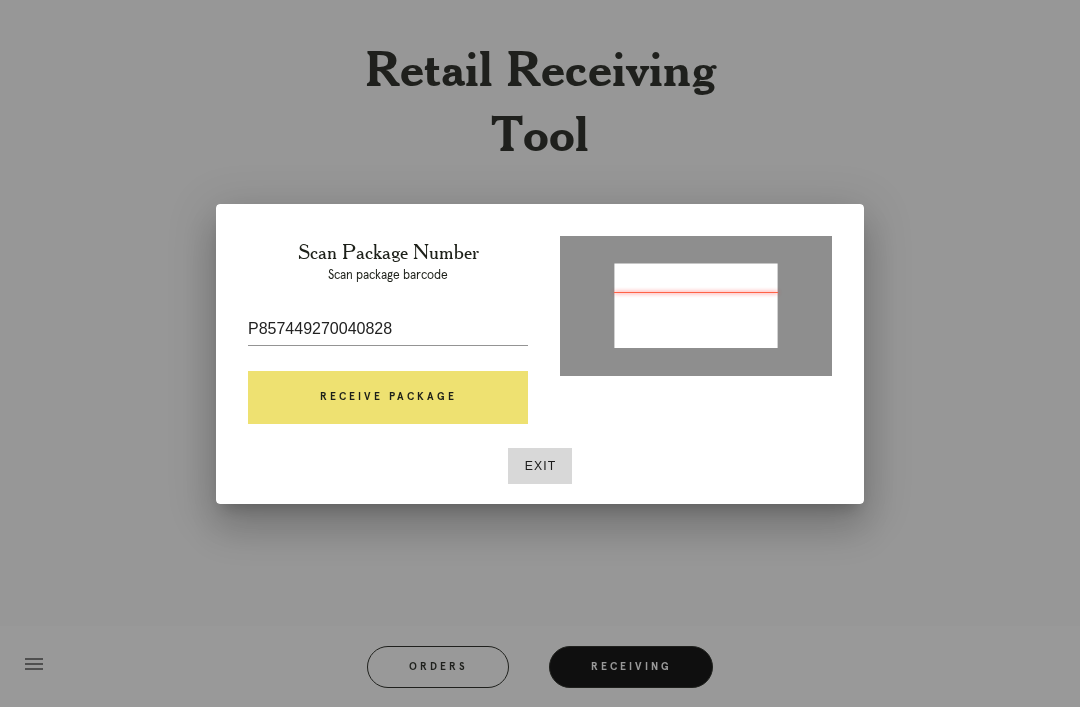 click on "Receive Package" at bounding box center (388, 398) 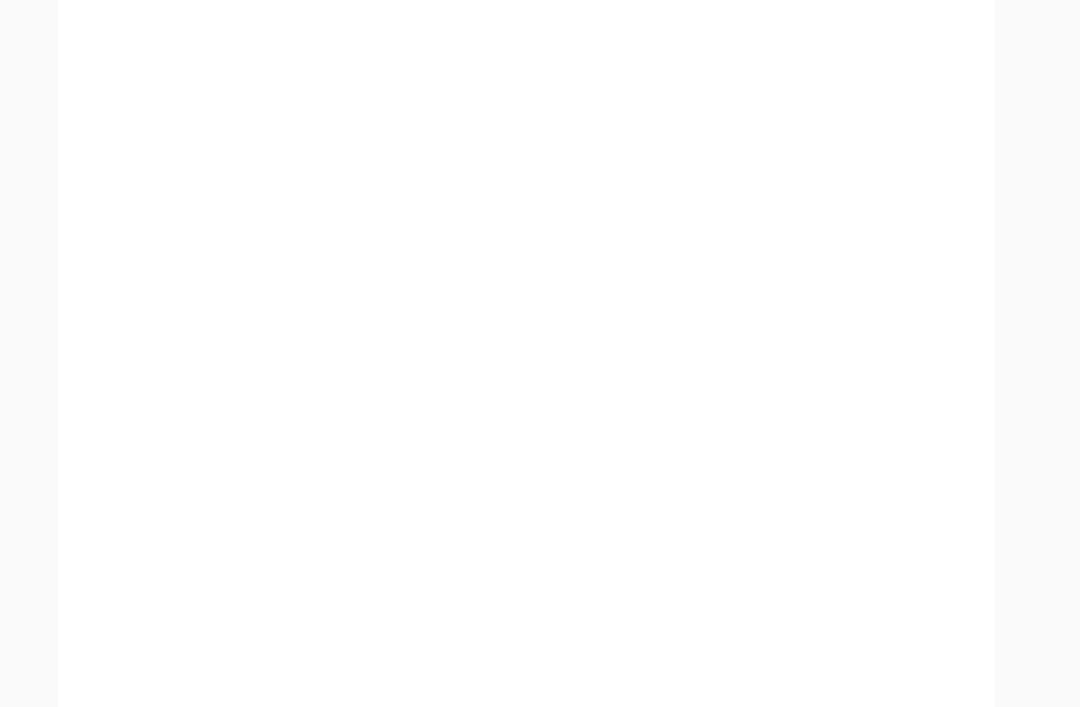 scroll, scrollTop: 866, scrollLeft: 0, axis: vertical 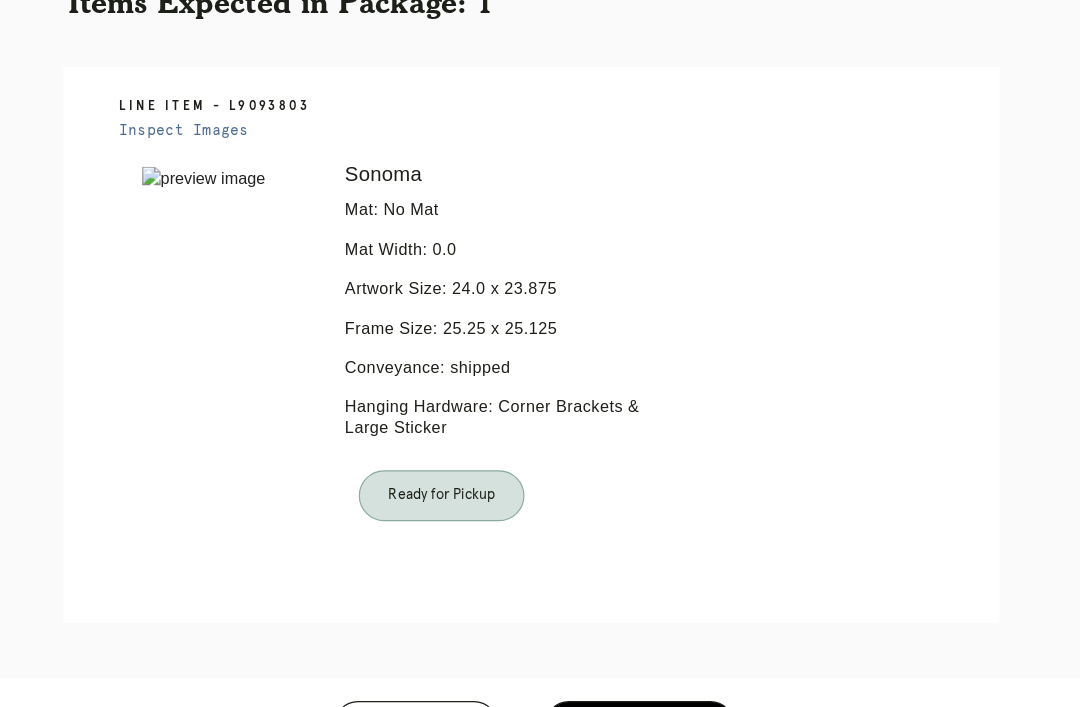 click on "Receiving" at bounding box center [631, 667] 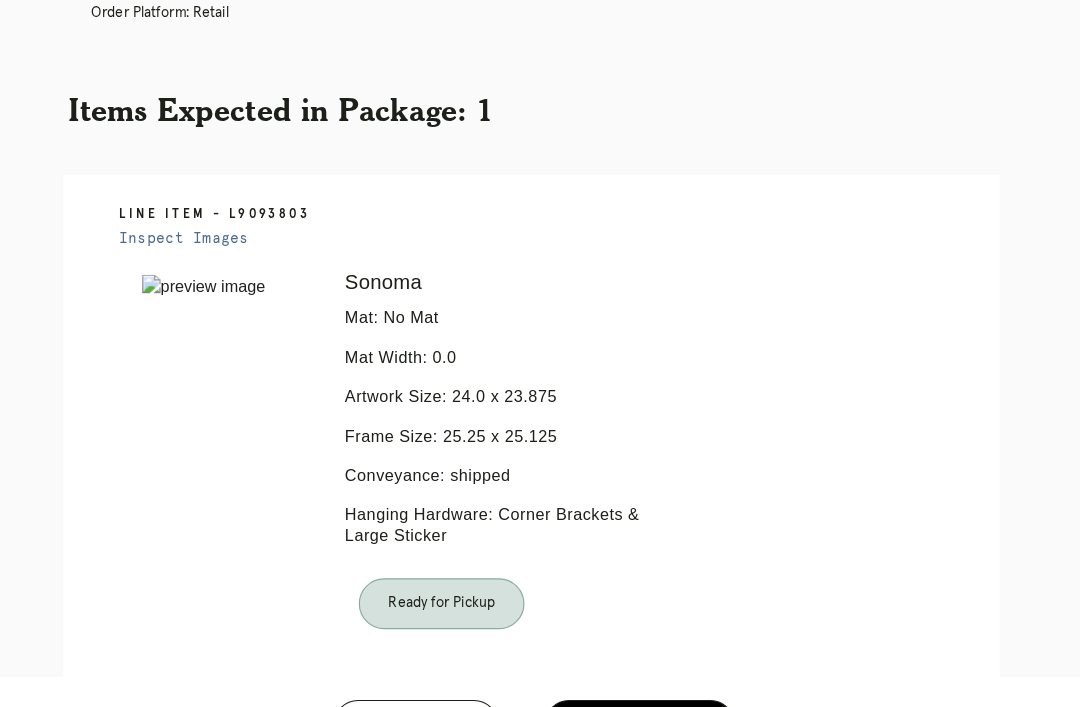 scroll, scrollTop: 386, scrollLeft: 0, axis: vertical 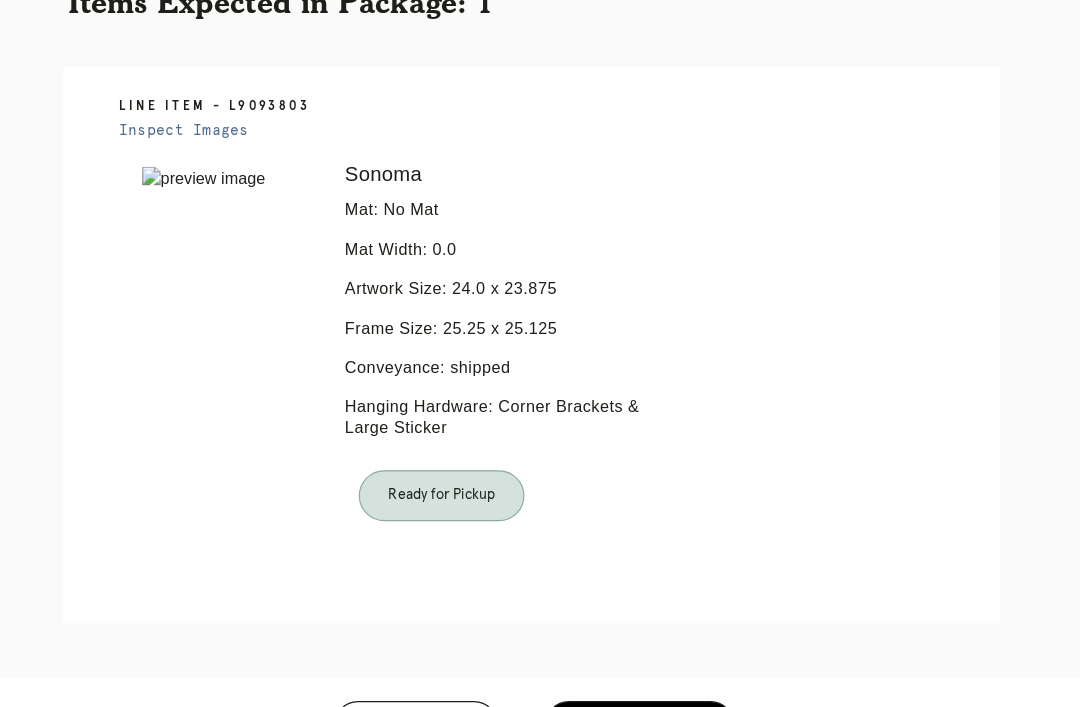click on "Receiving" at bounding box center (631, 667) 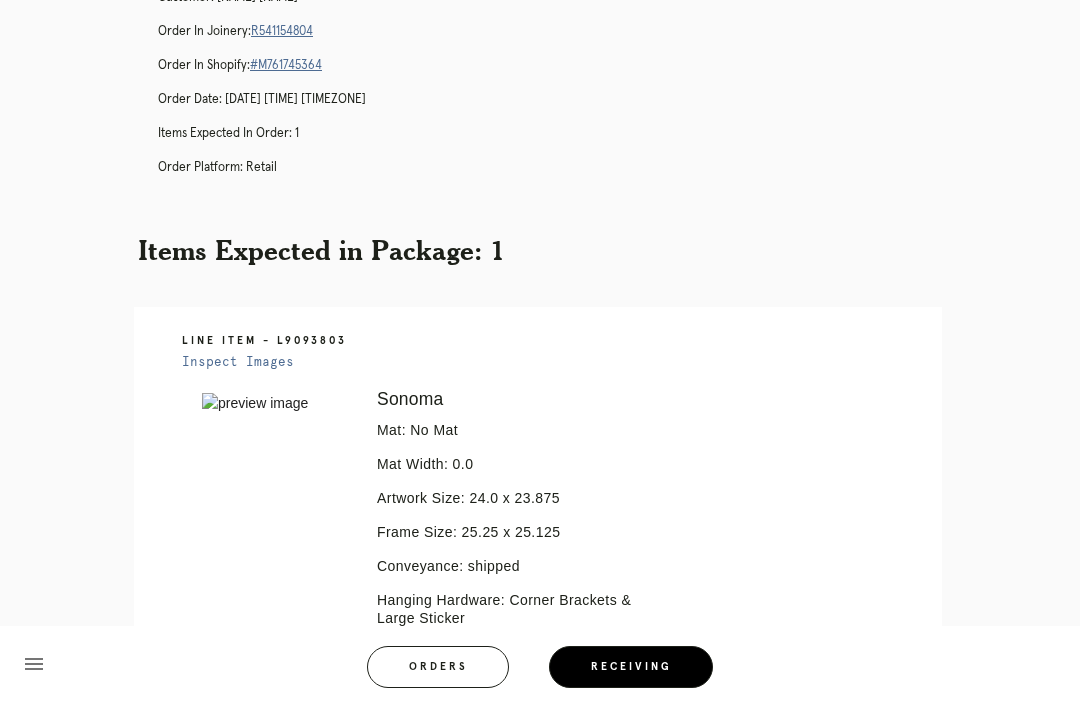 scroll, scrollTop: 0, scrollLeft: 0, axis: both 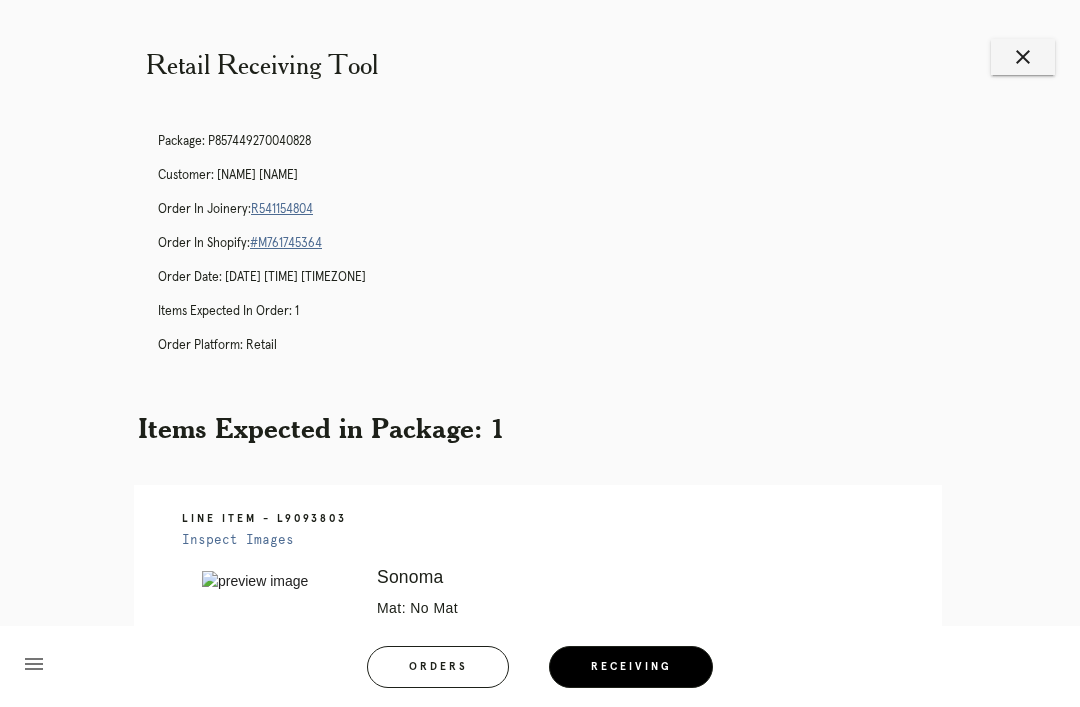 click on "close" at bounding box center (1023, 57) 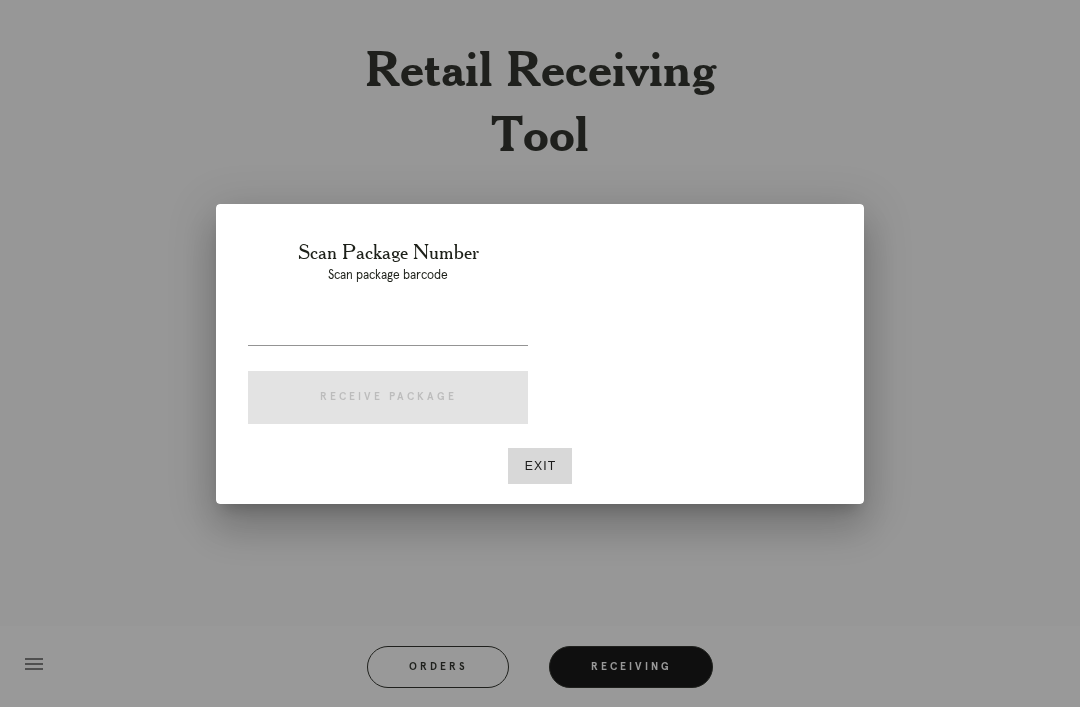 scroll, scrollTop: 0, scrollLeft: 0, axis: both 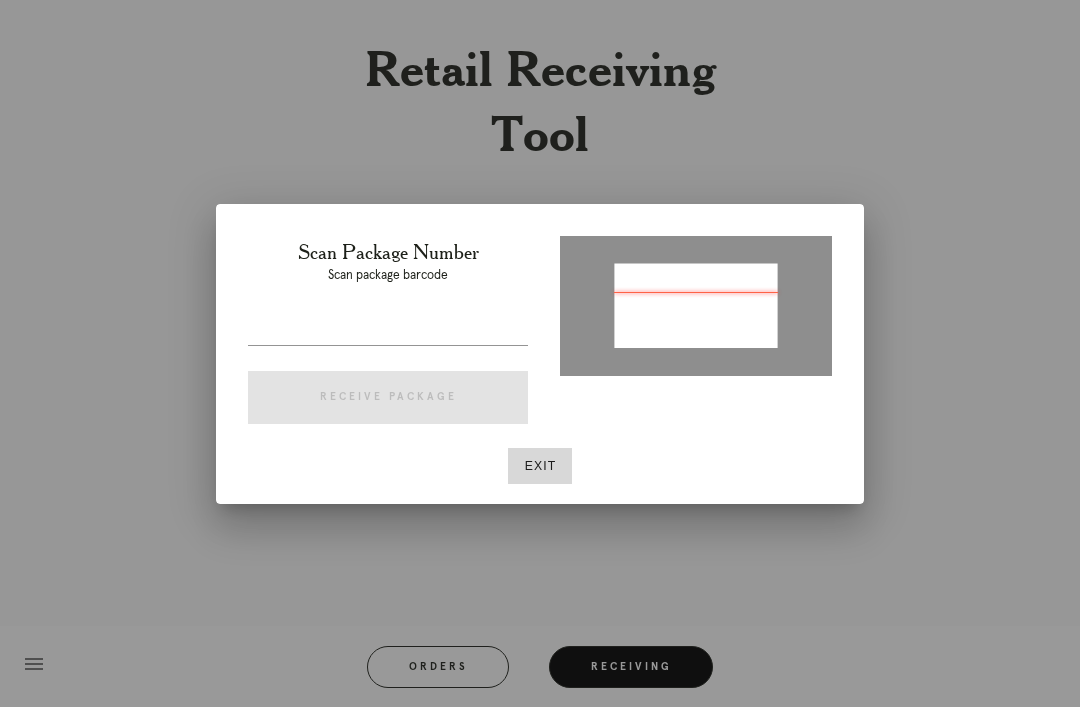 type on "P247733313402493" 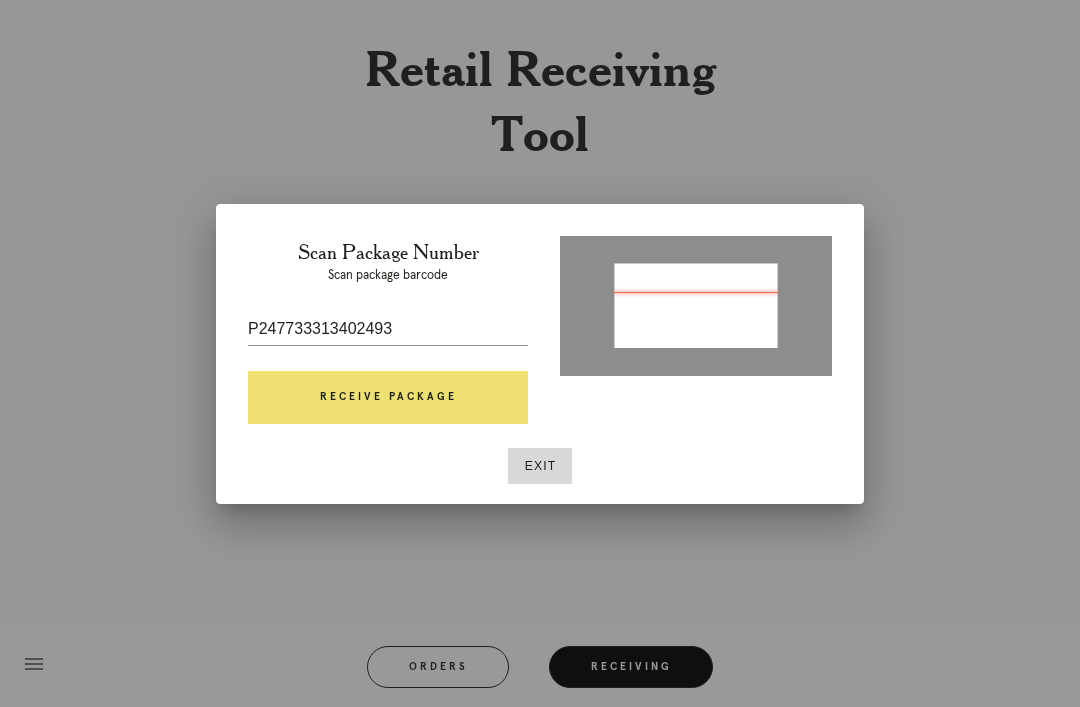 click on "Receive Package" at bounding box center (388, 398) 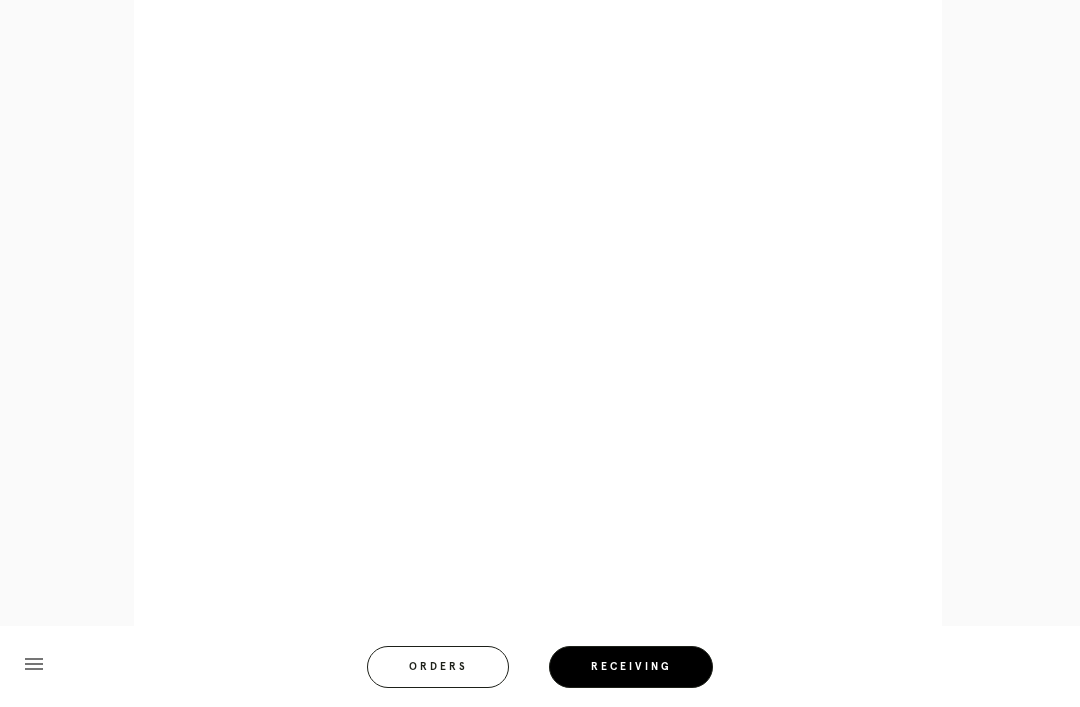 scroll, scrollTop: 946, scrollLeft: 0, axis: vertical 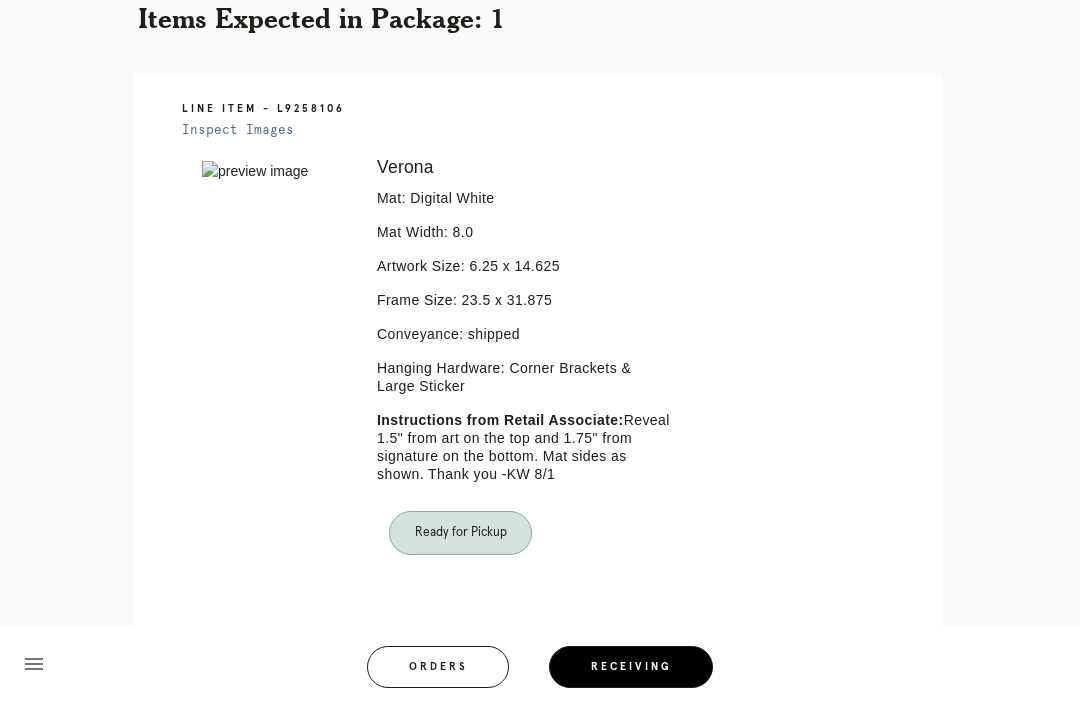 click on "Receiving" at bounding box center (631, 667) 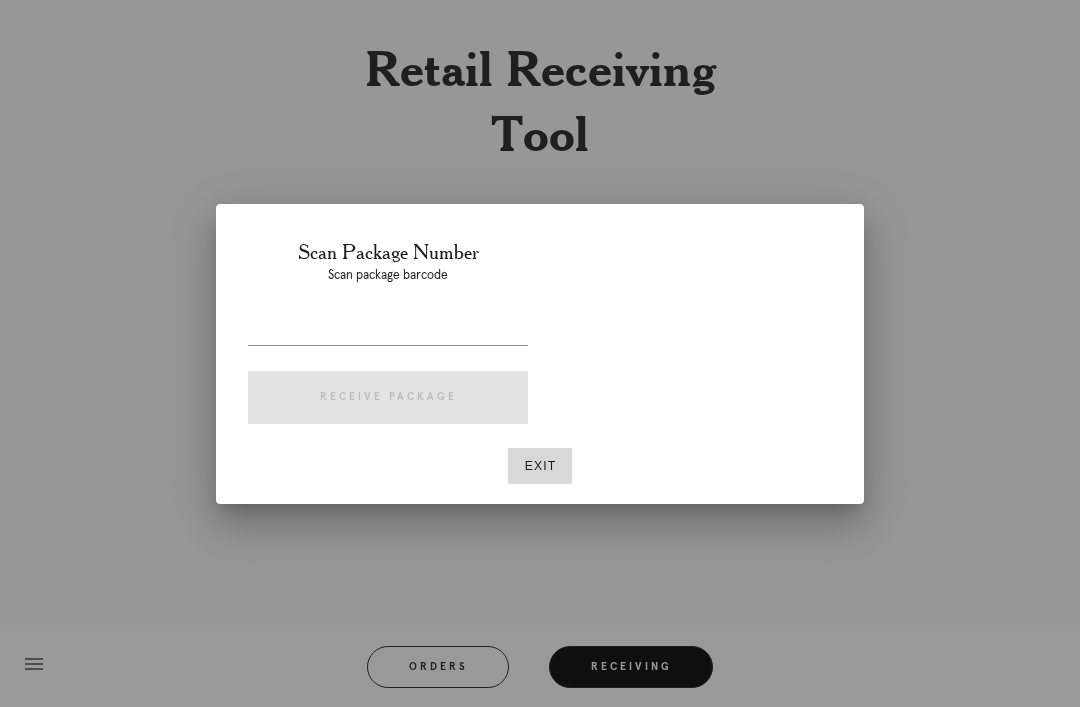 scroll, scrollTop: 0, scrollLeft: 0, axis: both 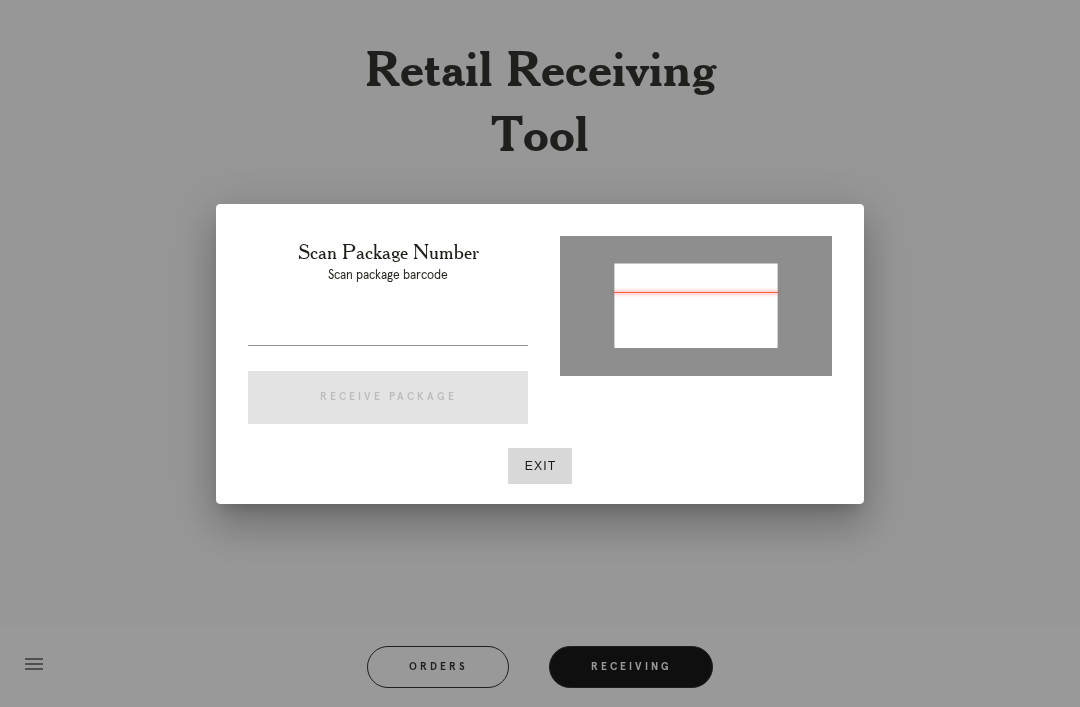 type on "P837060642008508" 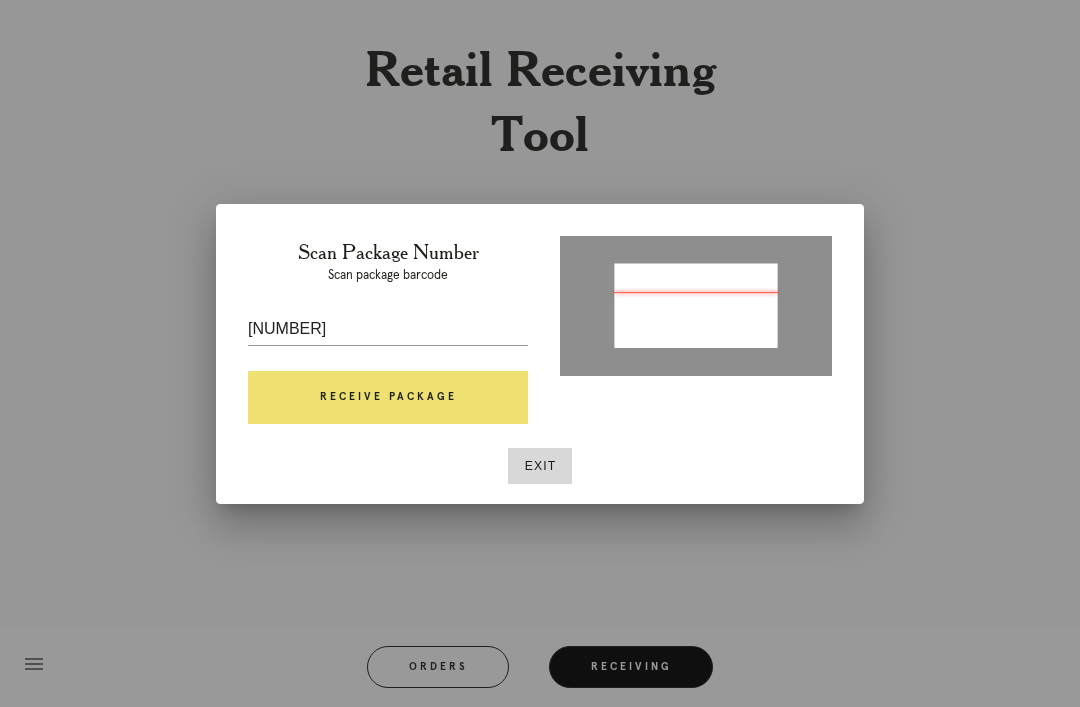click on "Receive Package" at bounding box center [388, 398] 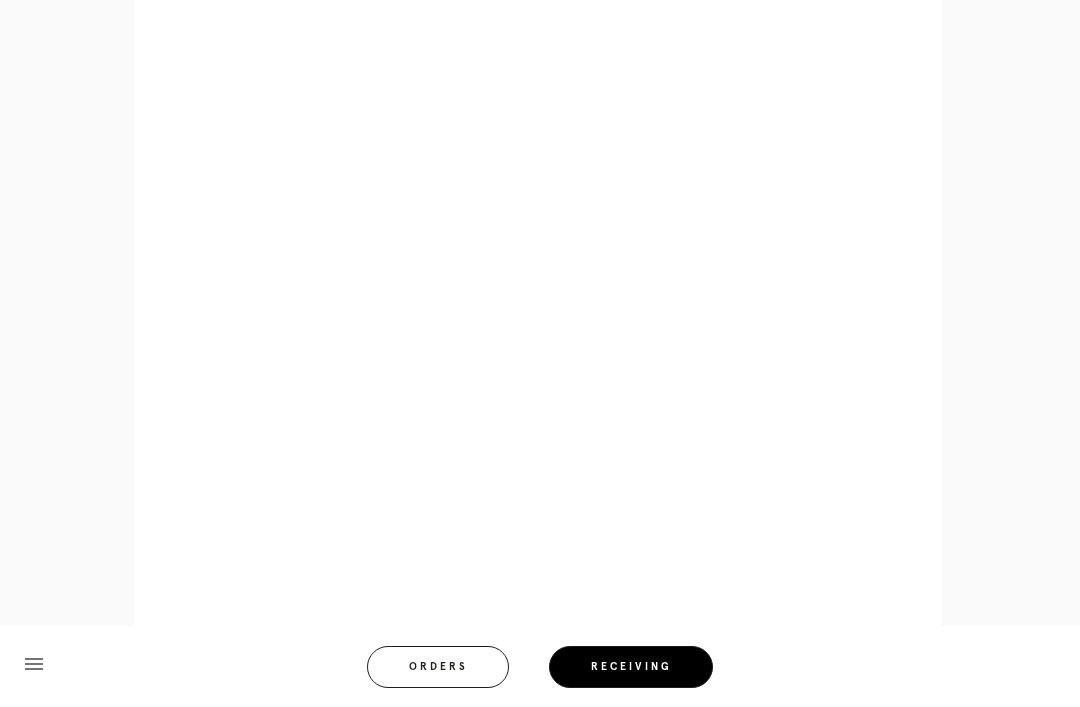 scroll, scrollTop: 876, scrollLeft: 0, axis: vertical 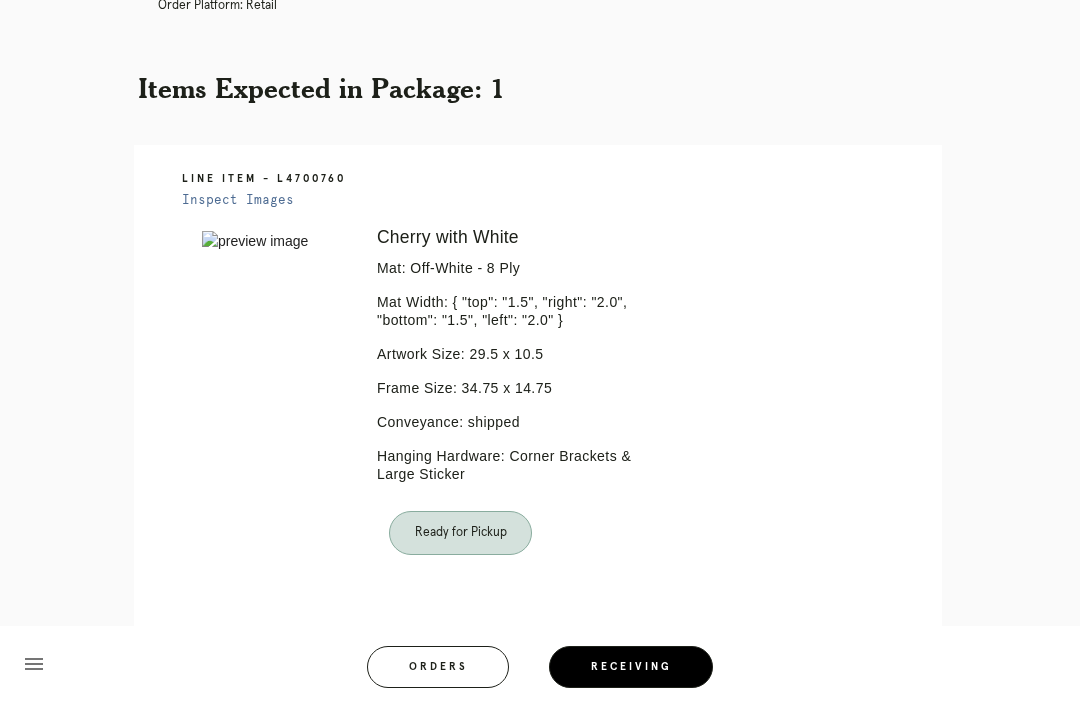 click on "Receiving" at bounding box center [631, 667] 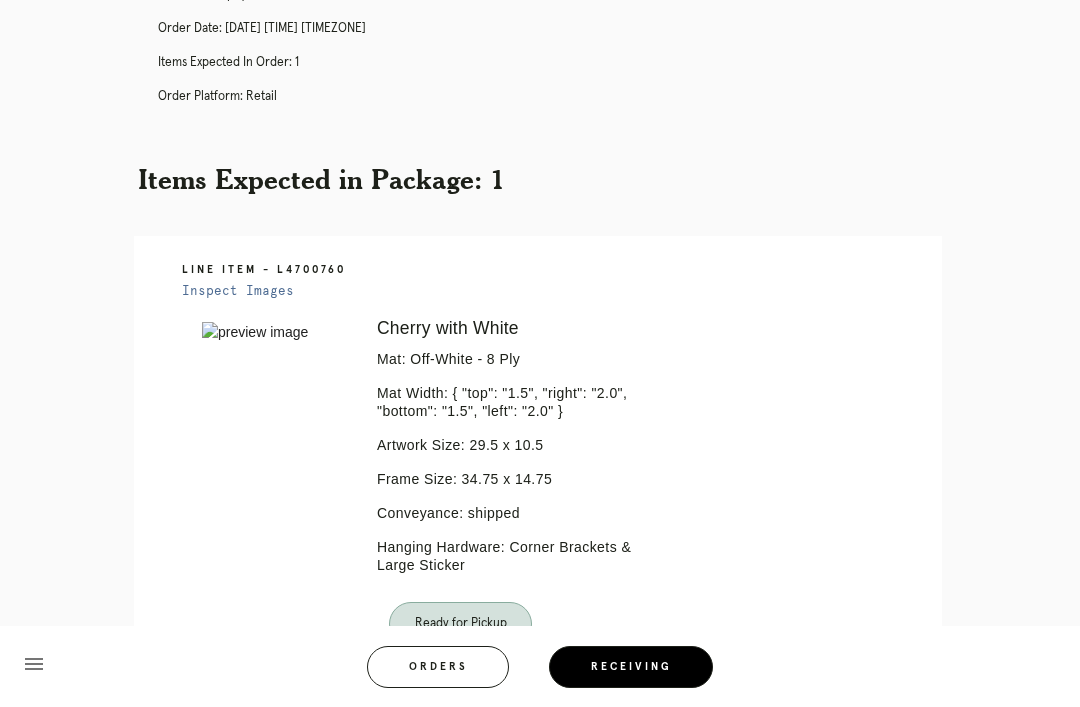 scroll, scrollTop: 0, scrollLeft: 0, axis: both 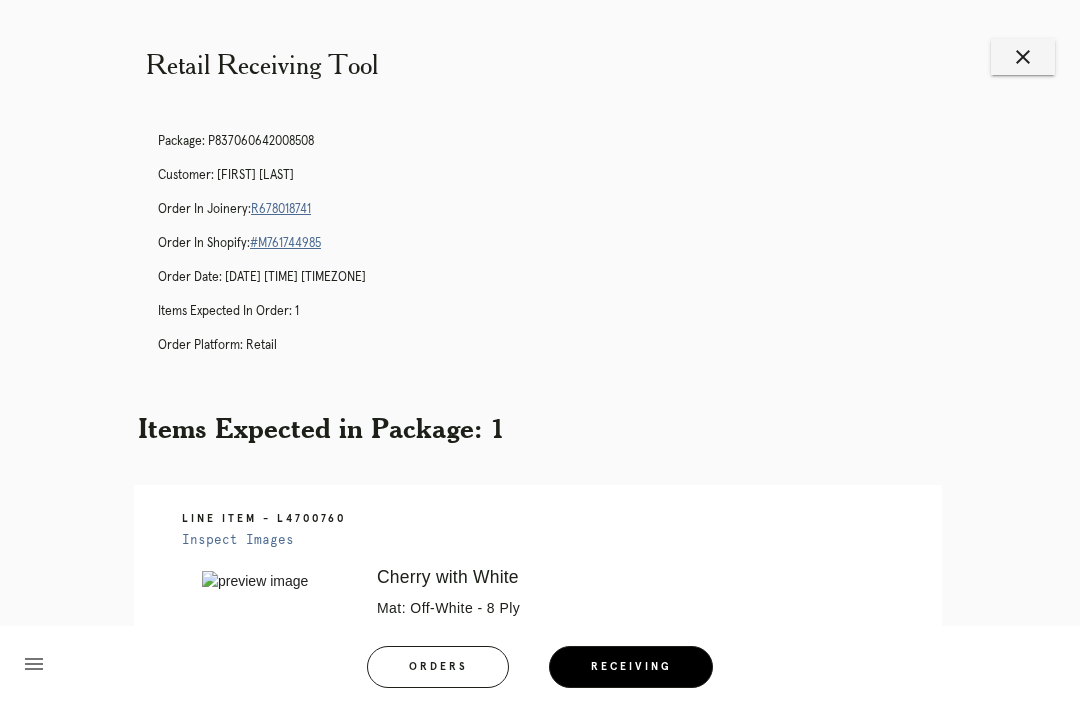 click on "close" at bounding box center (1023, 57) 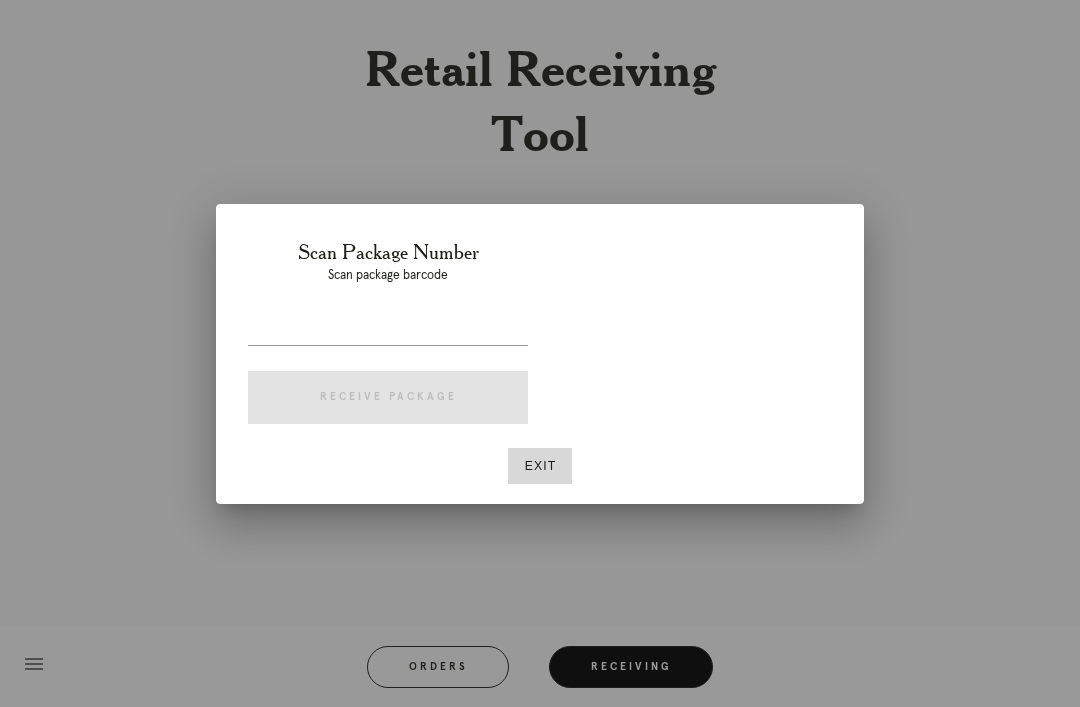 scroll, scrollTop: 0, scrollLeft: 0, axis: both 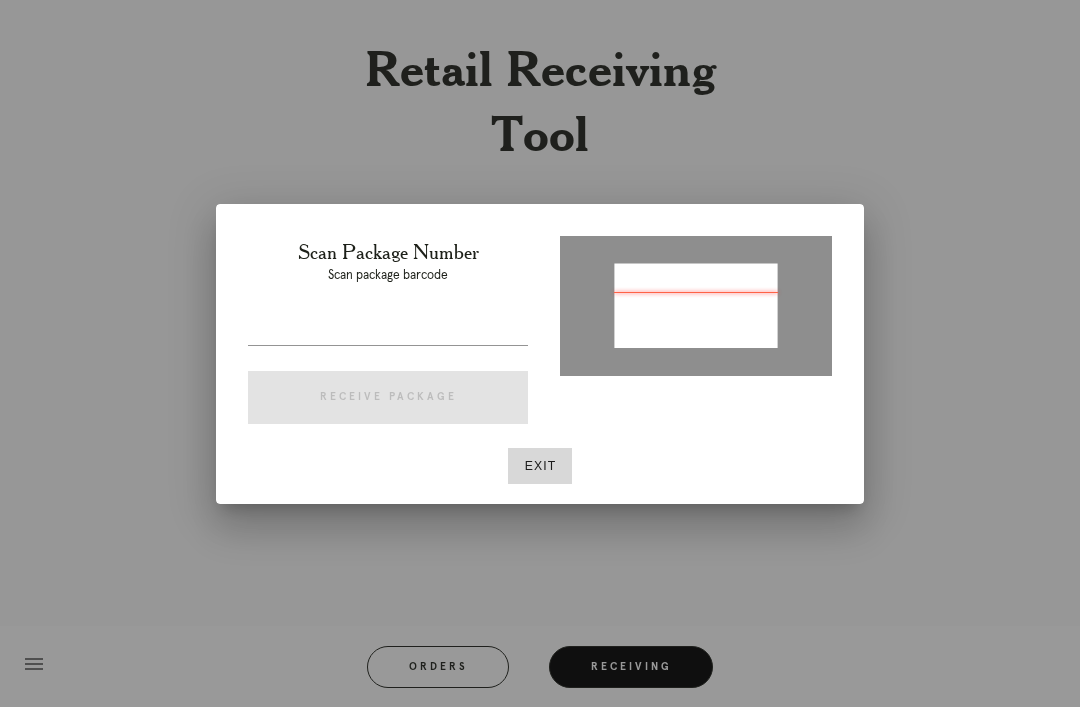 type on "P871880395945430" 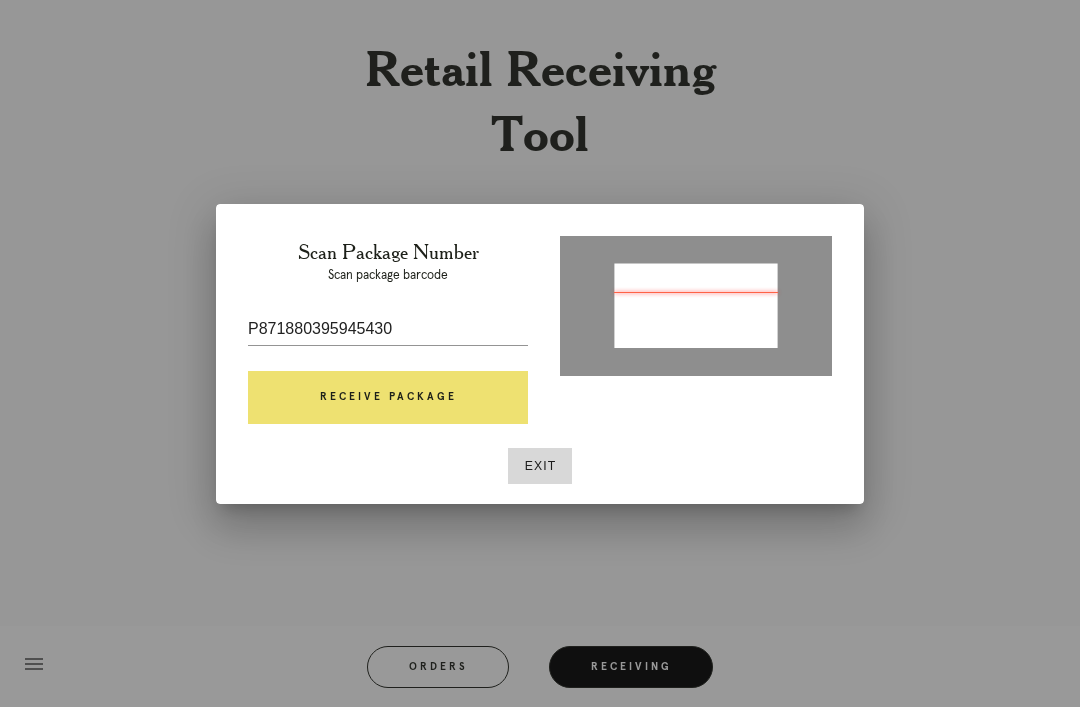 click on "Receive Package" at bounding box center (388, 398) 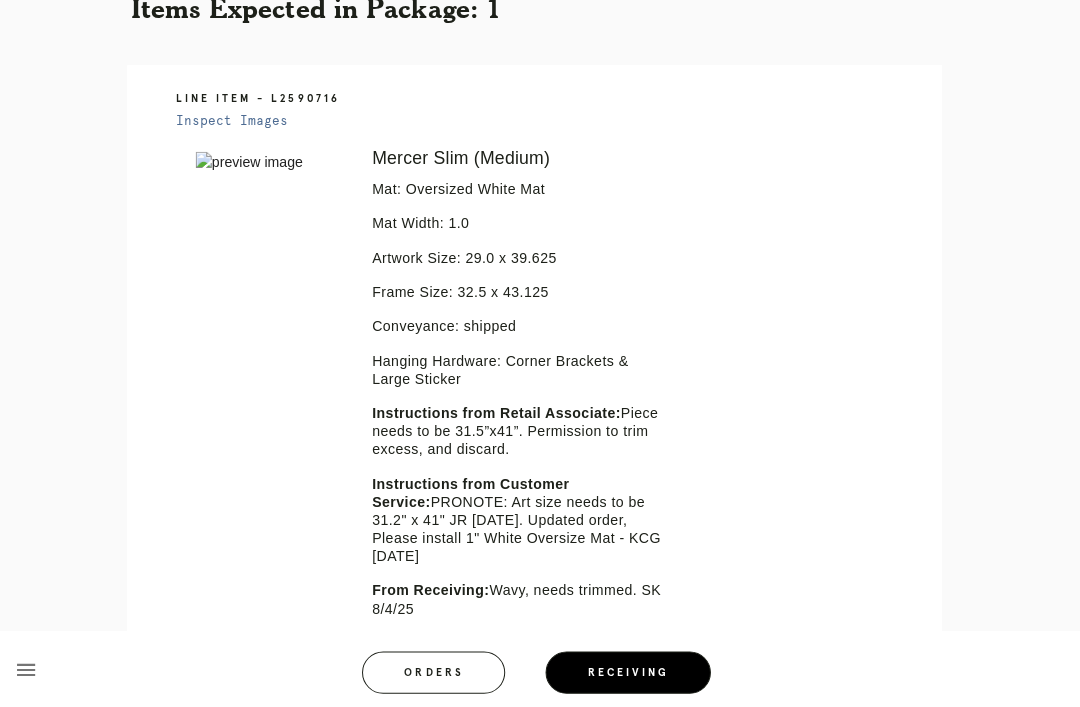 scroll, scrollTop: 451, scrollLeft: 0, axis: vertical 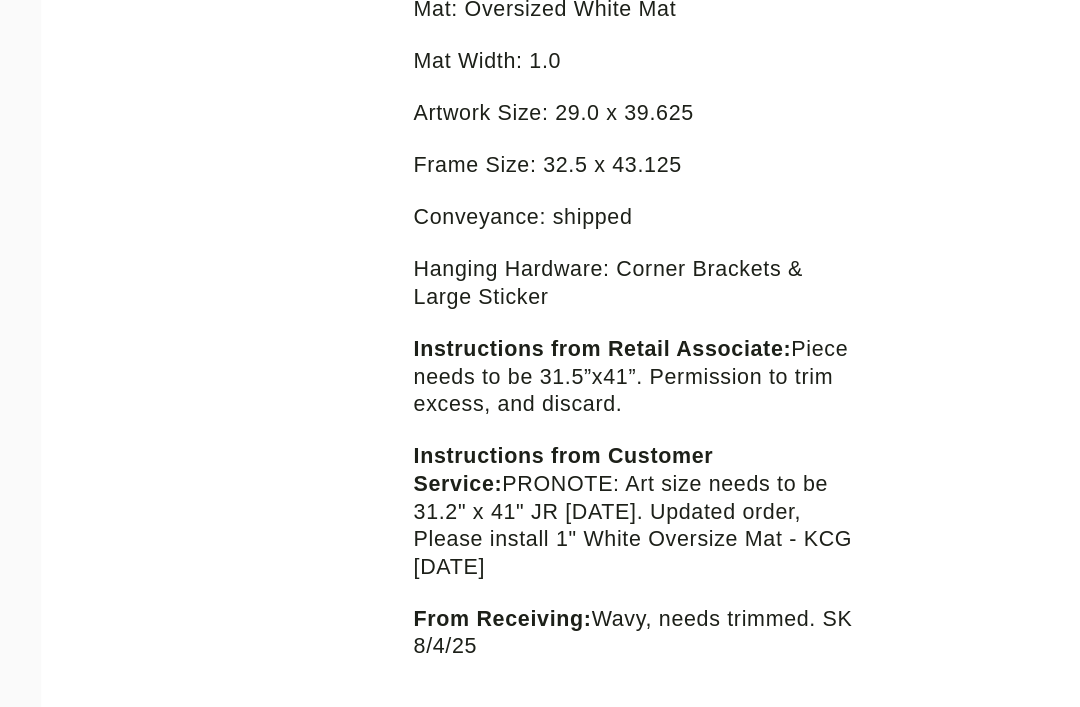 click on "Instructions from Retail Associate:
Piece needs to be 31.5”x41”. Permission to trim excess, and discard.
Instructions from Customer Service:
PRONOTE: Art size needs to be 31.2" x 41" JR [DATE]. Updated order, Please install 1" White Oversize Mat - KCG [DATE]
From Receiving:
Wavy, needs trimmed. SK [DATE]" at bounding box center (525, 476) 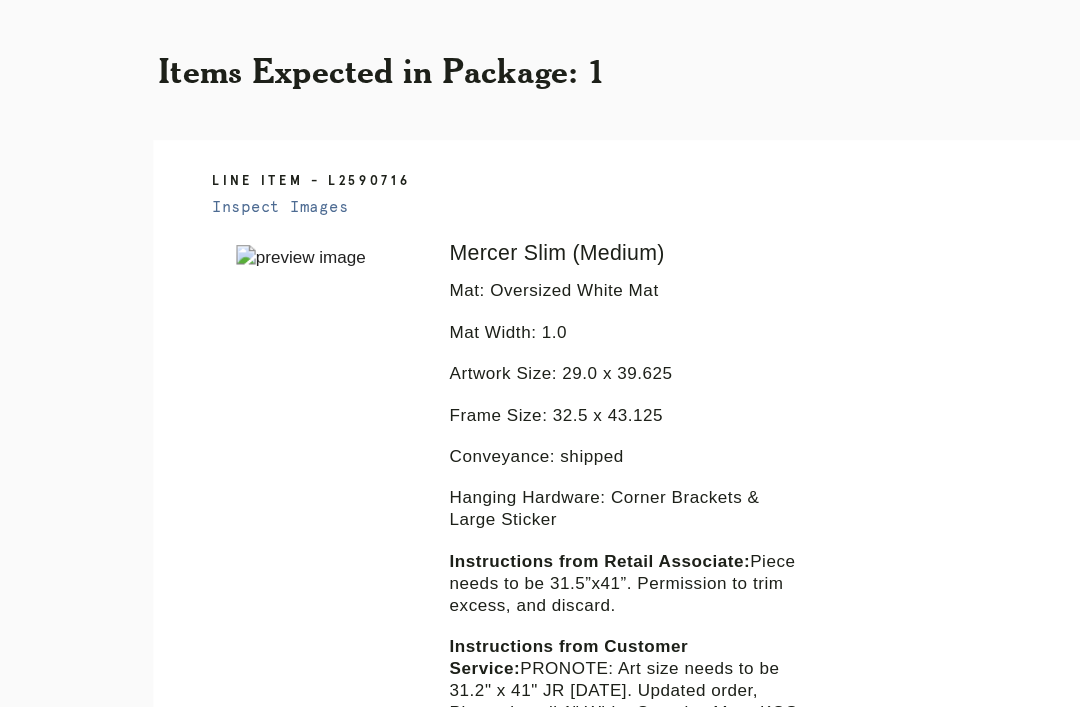scroll, scrollTop: 341, scrollLeft: 0, axis: vertical 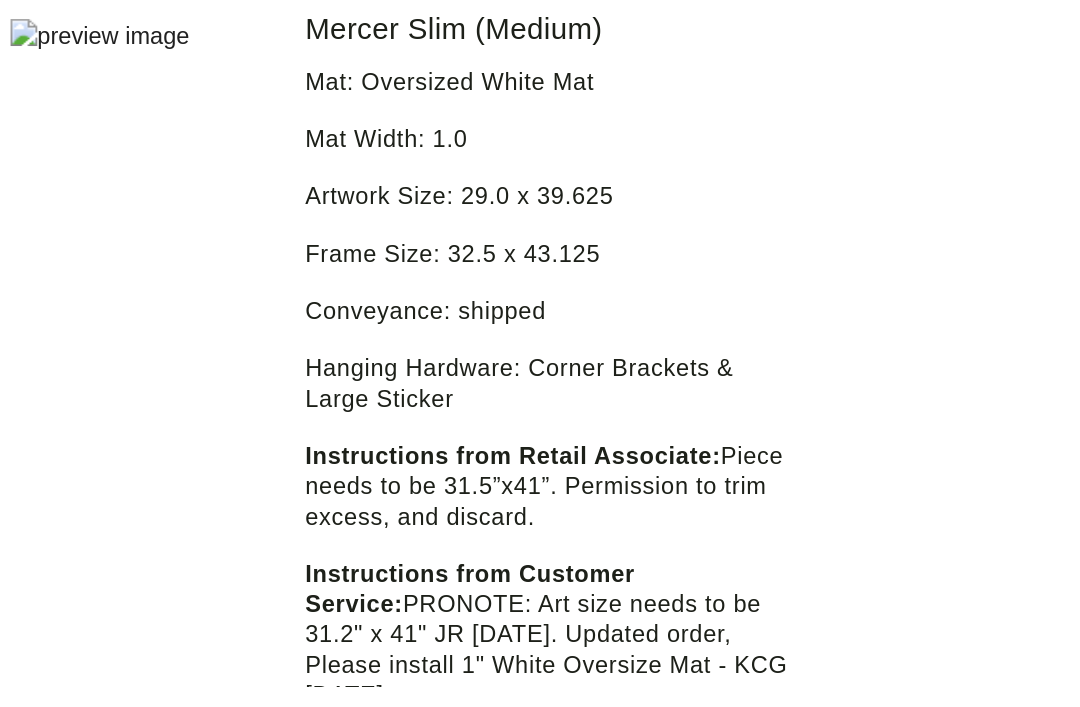click at bounding box center (275, 240) 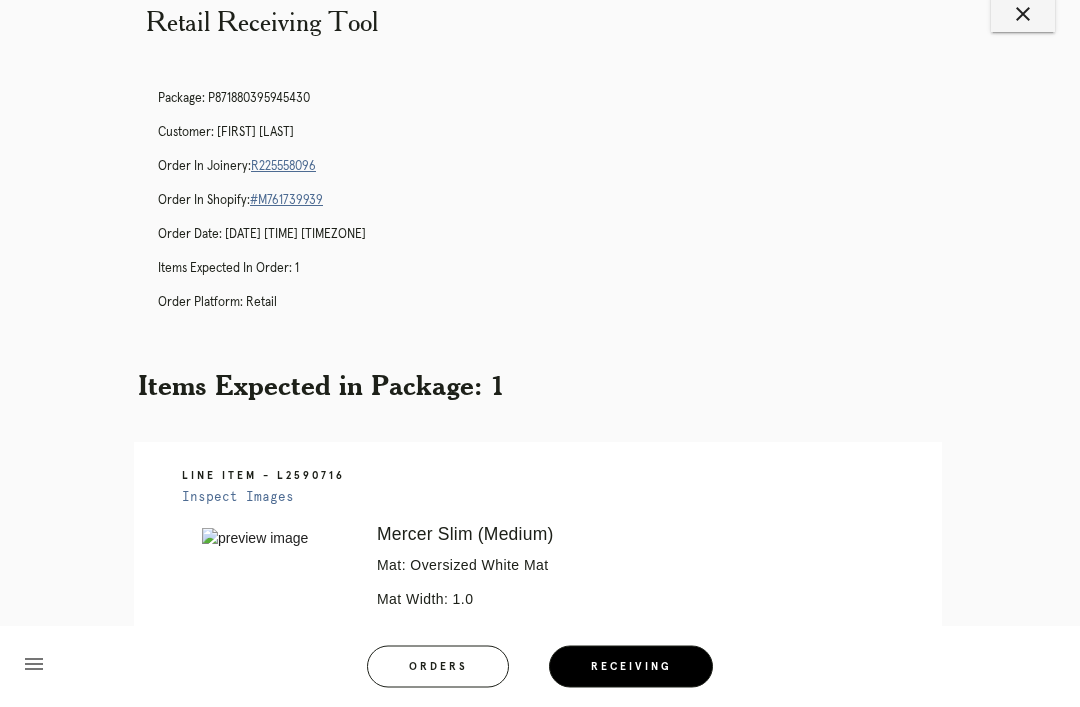 scroll, scrollTop: 25, scrollLeft: 0, axis: vertical 